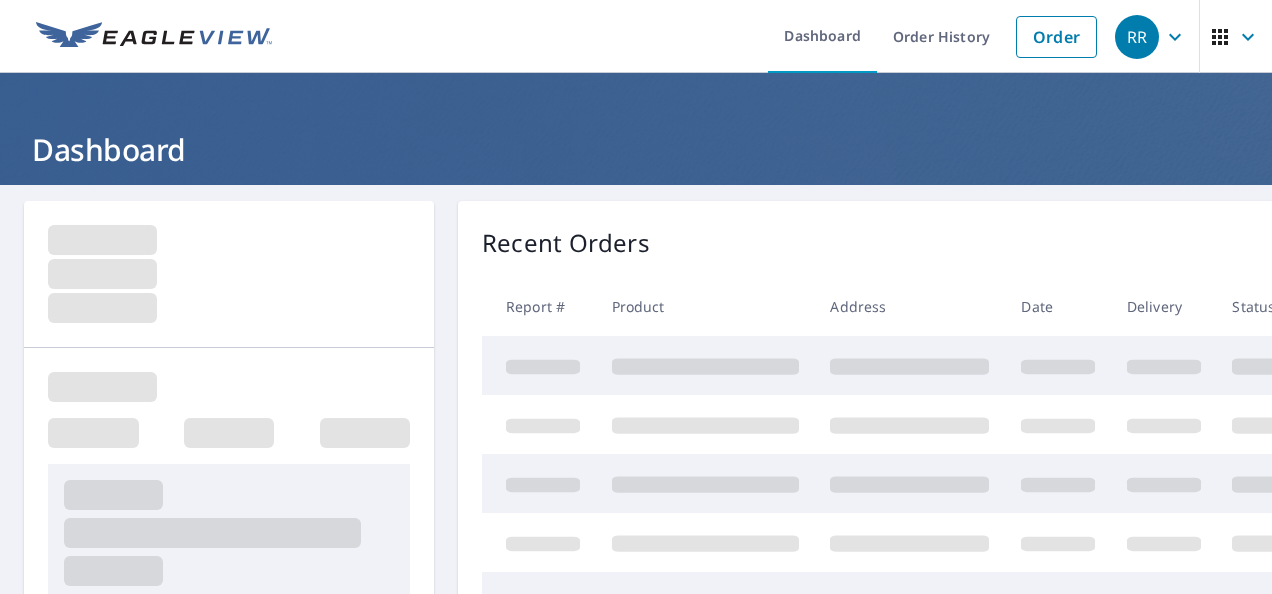 scroll, scrollTop: 0, scrollLeft: 0, axis: both 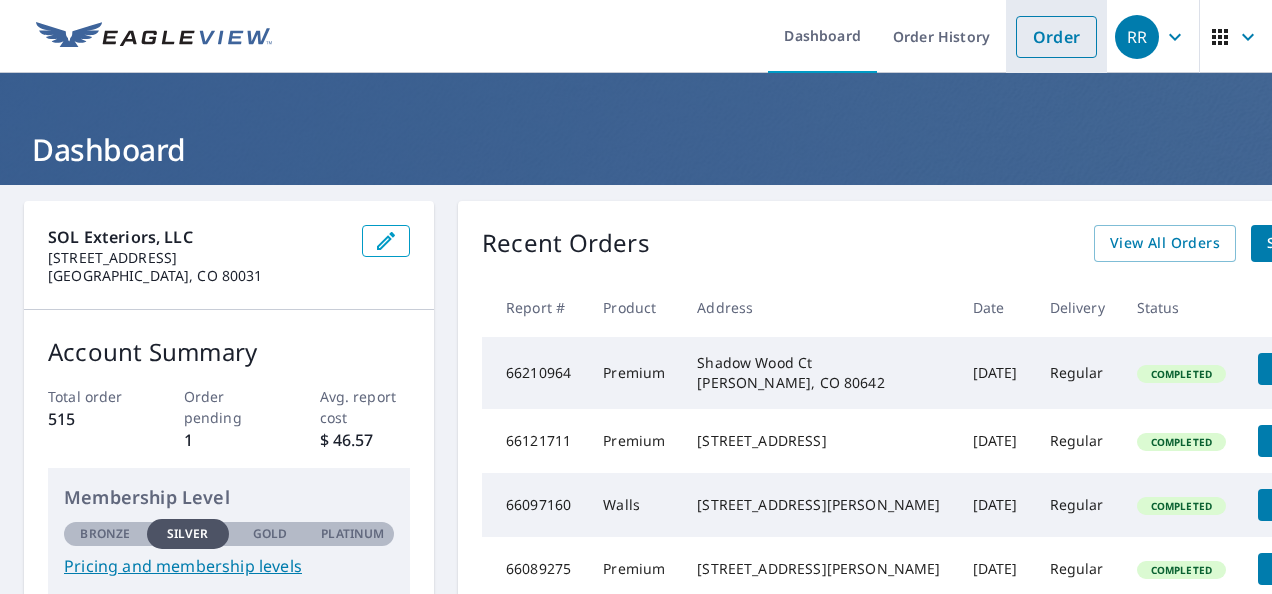 click on "Order" at bounding box center (1056, 37) 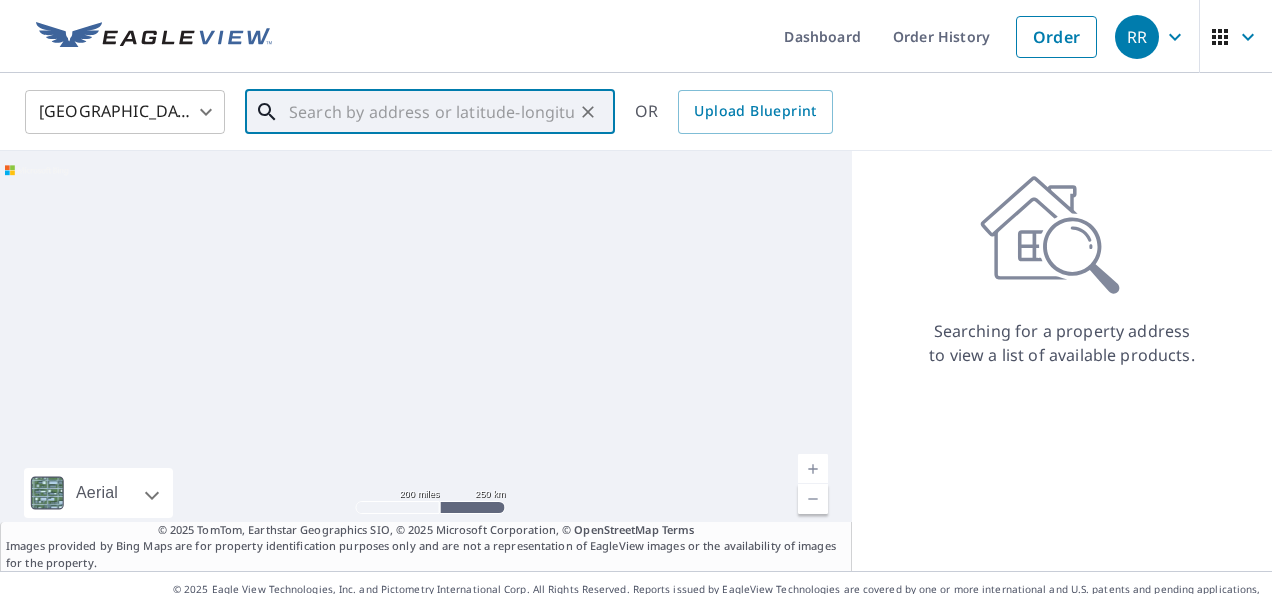 click at bounding box center (431, 112) 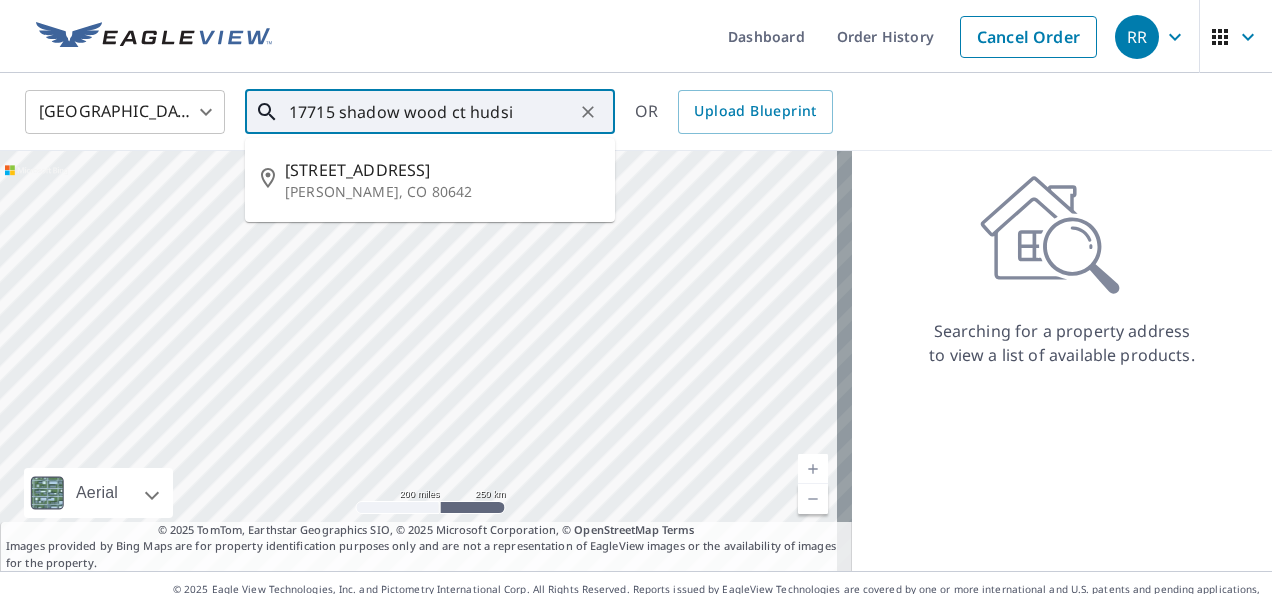 type on "17715 shadow wood ct huds" 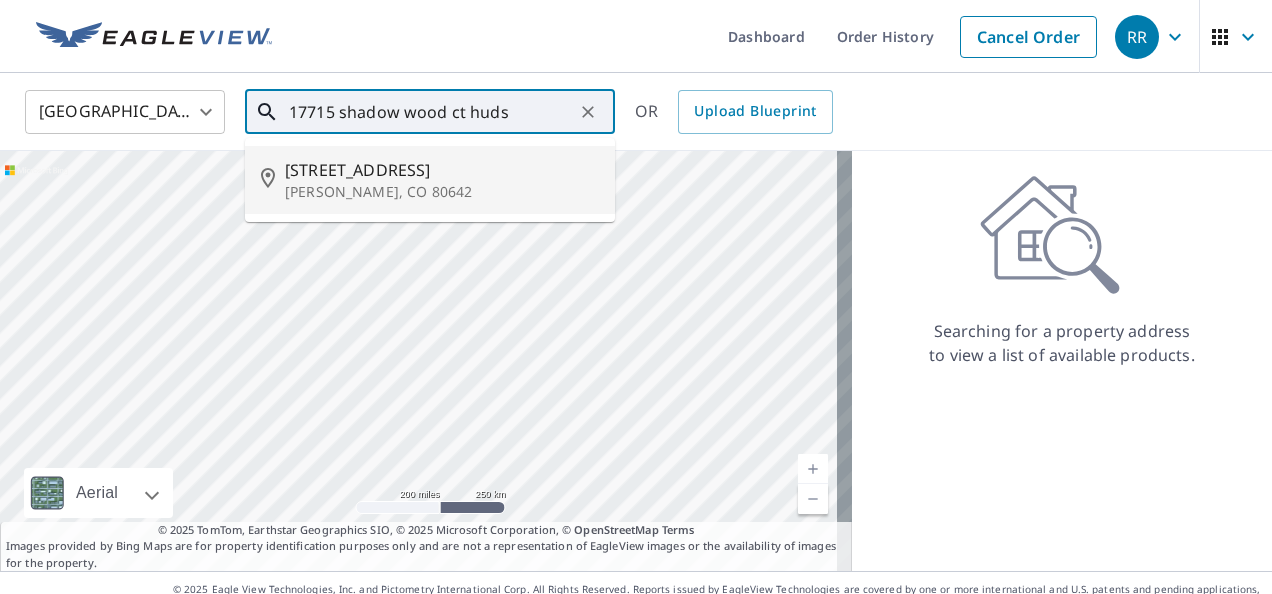 click on "17715 shadow wood ct huds" at bounding box center (431, 112) 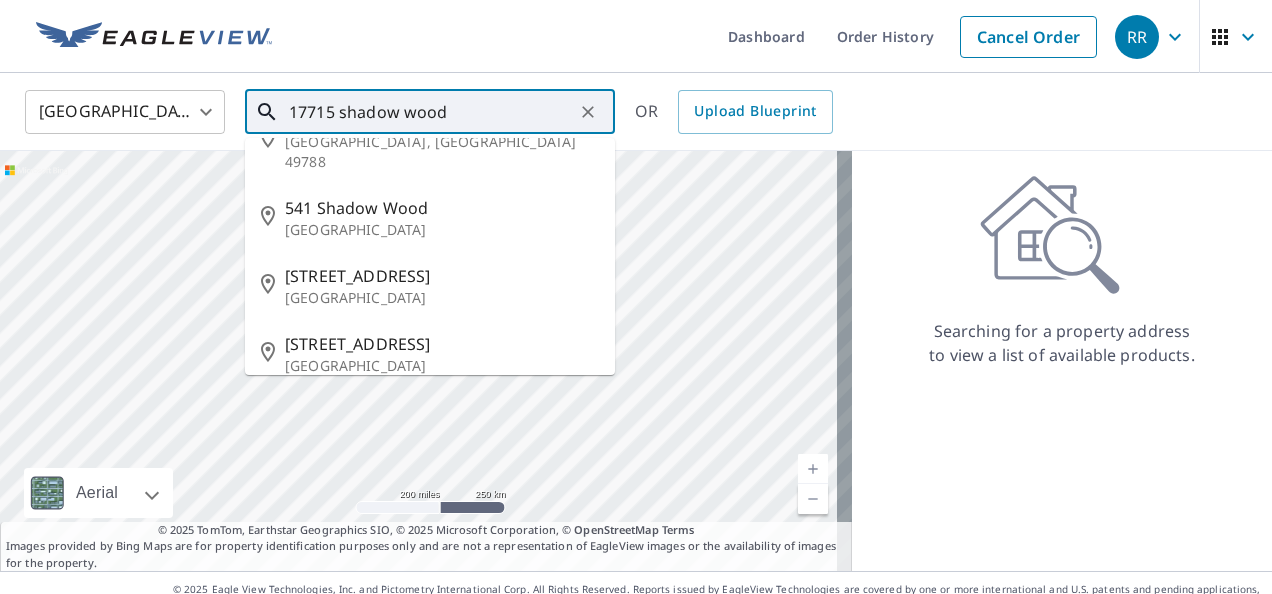 scroll, scrollTop: 0, scrollLeft: 0, axis: both 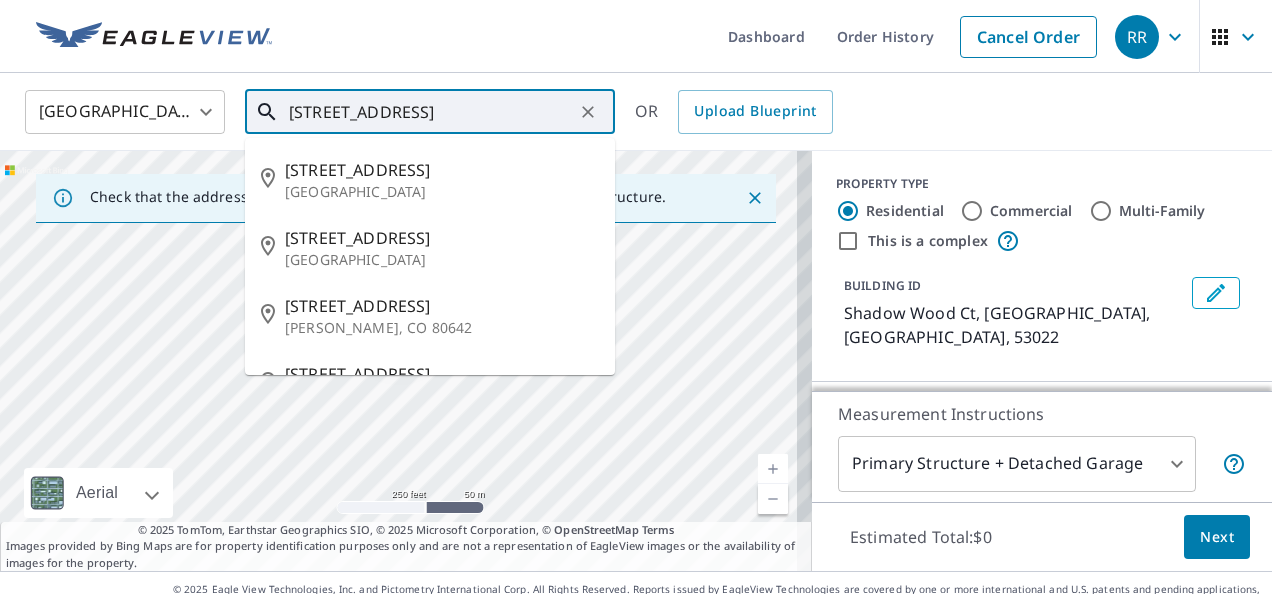 click on "[STREET_ADDRESS]" at bounding box center (431, 112) 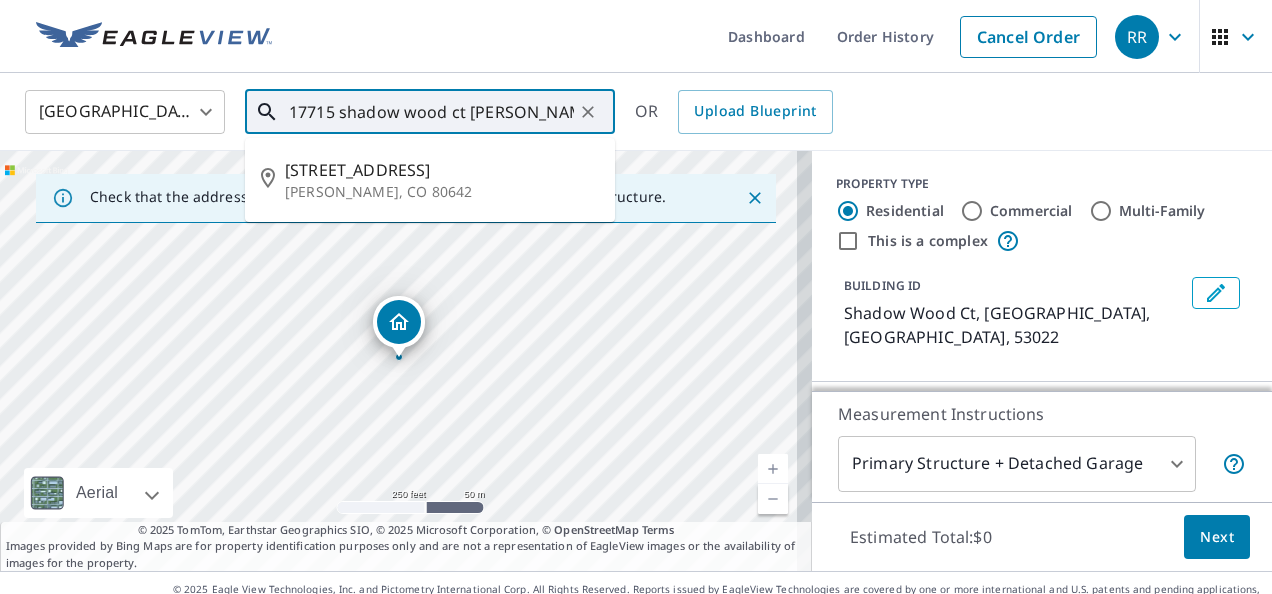 type on "17715 shadow wood ct [PERSON_NAME] co" 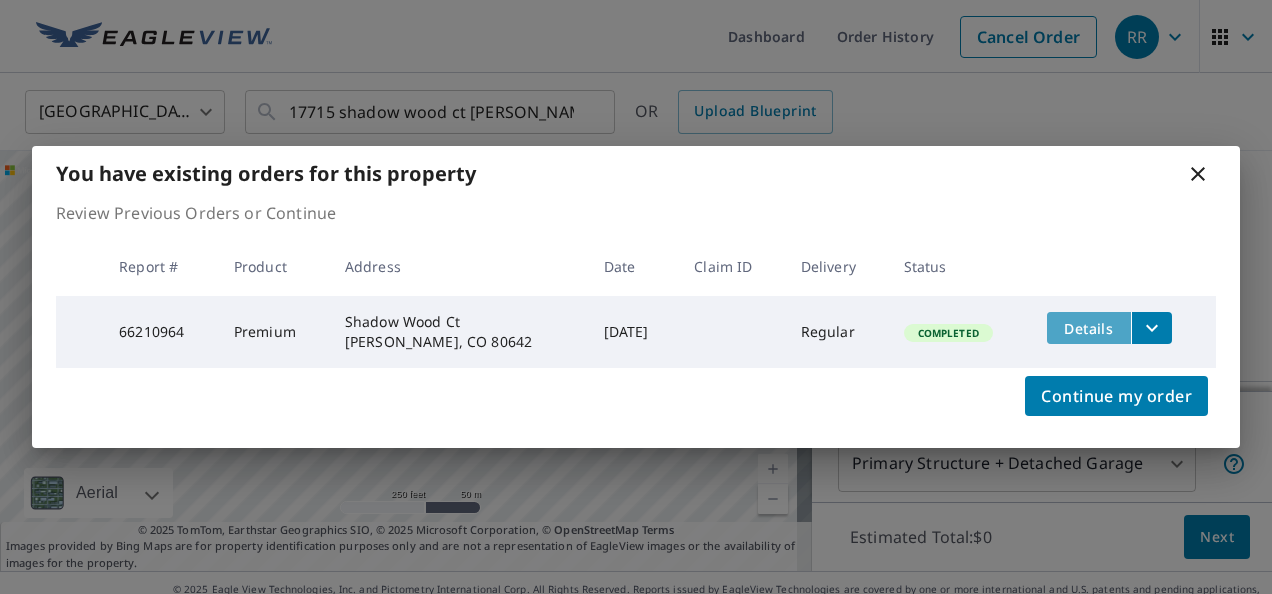 click on "Details" at bounding box center (1089, 328) 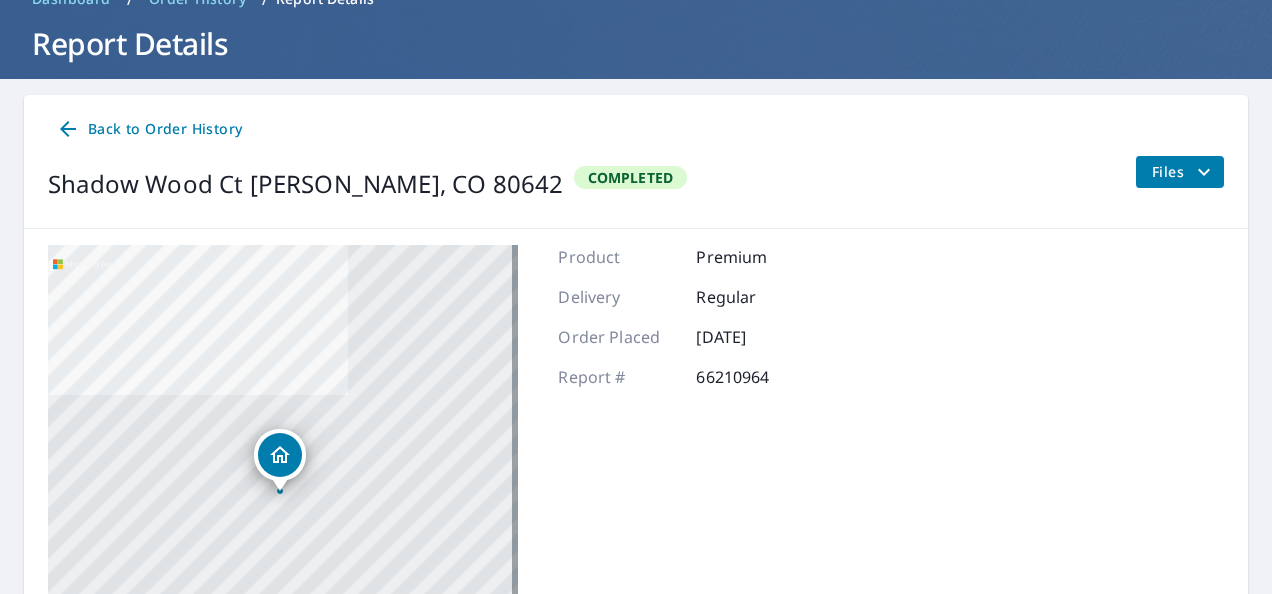 scroll, scrollTop: 118, scrollLeft: 0, axis: vertical 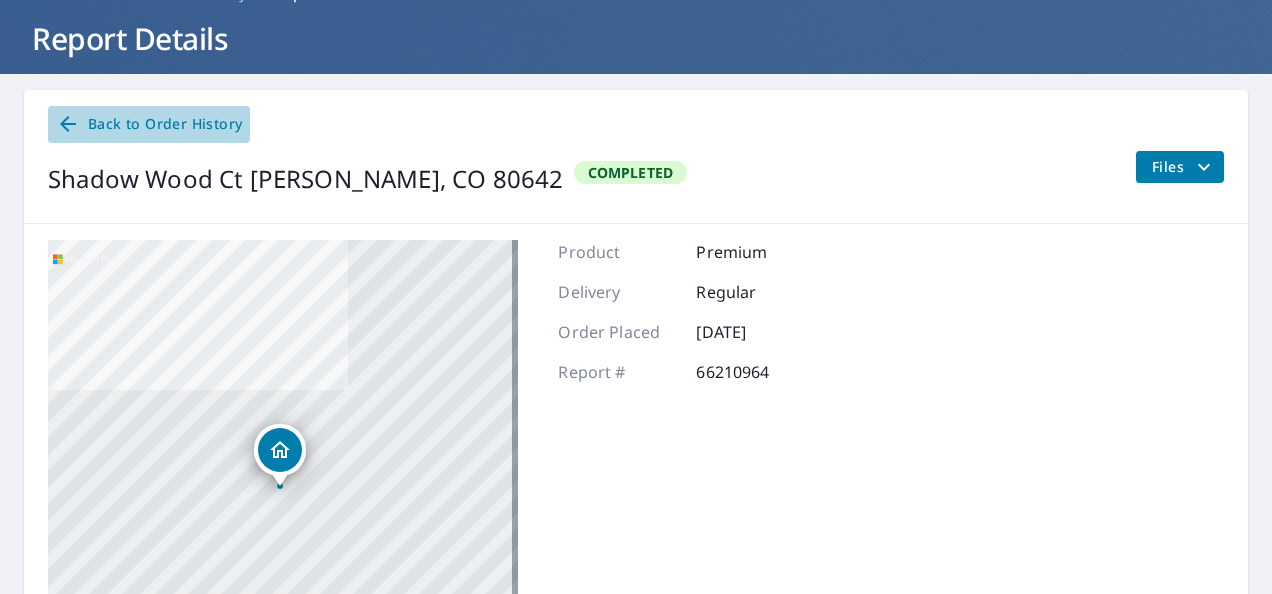 click 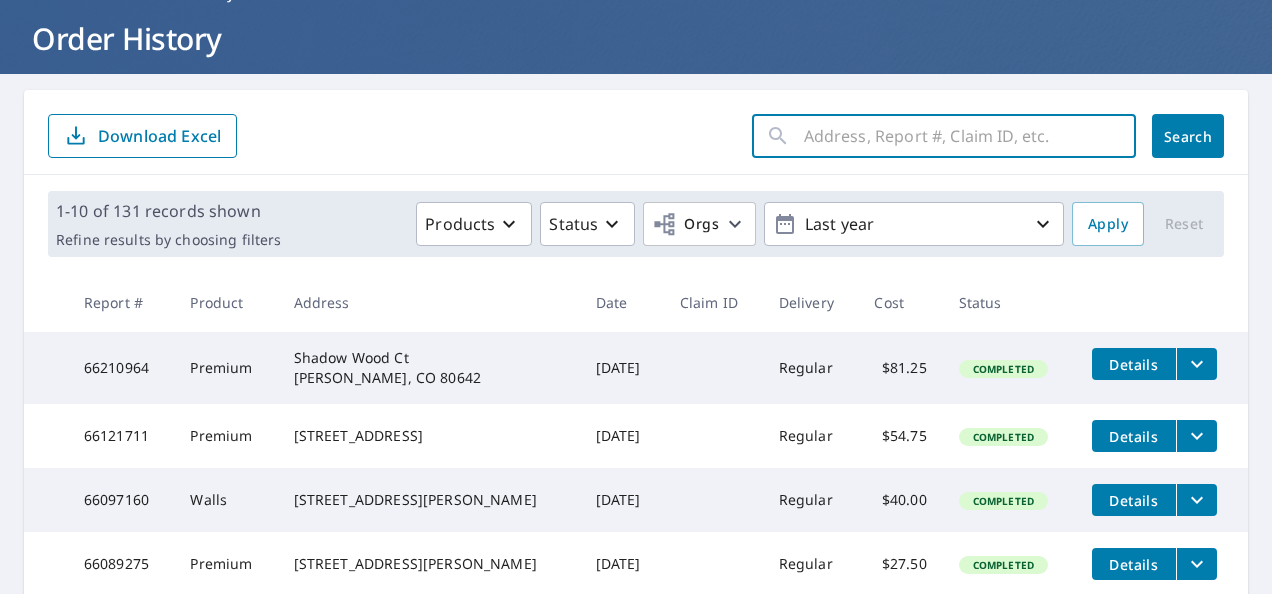 click at bounding box center (970, 136) 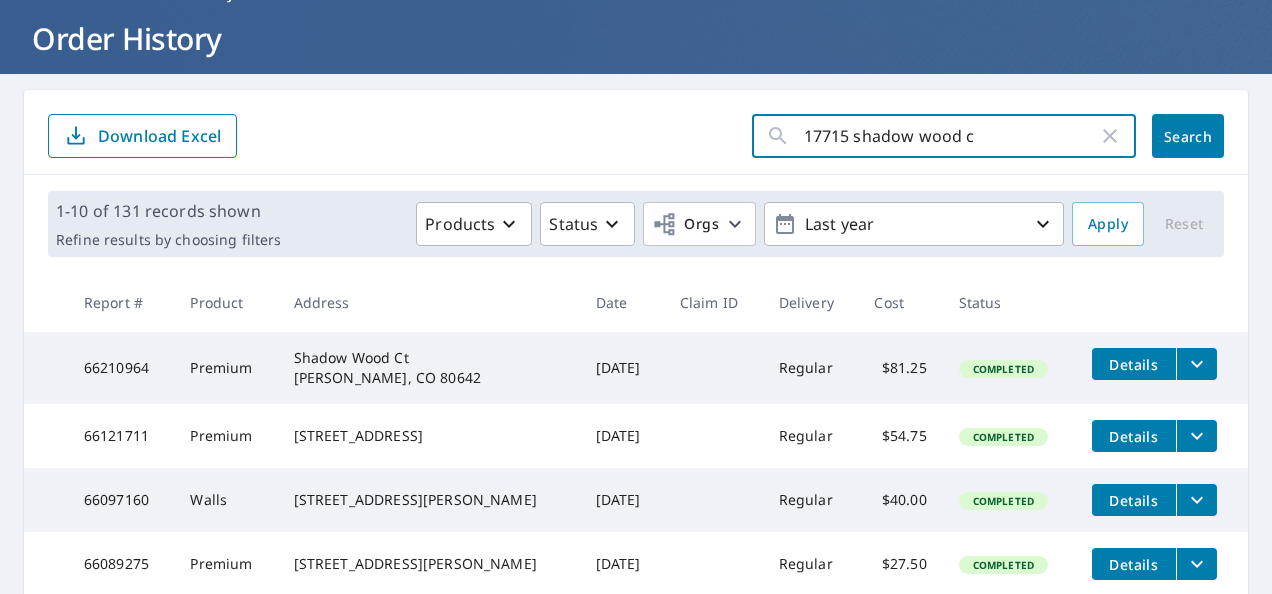 type on "[STREET_ADDRESS]" 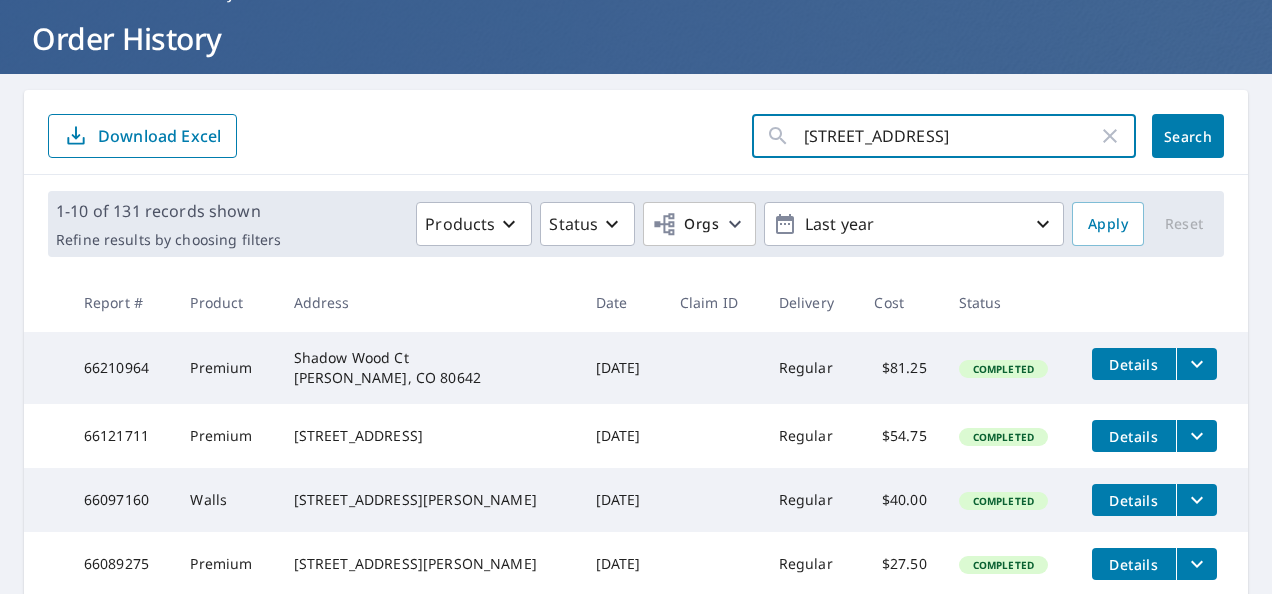 click on "Search" 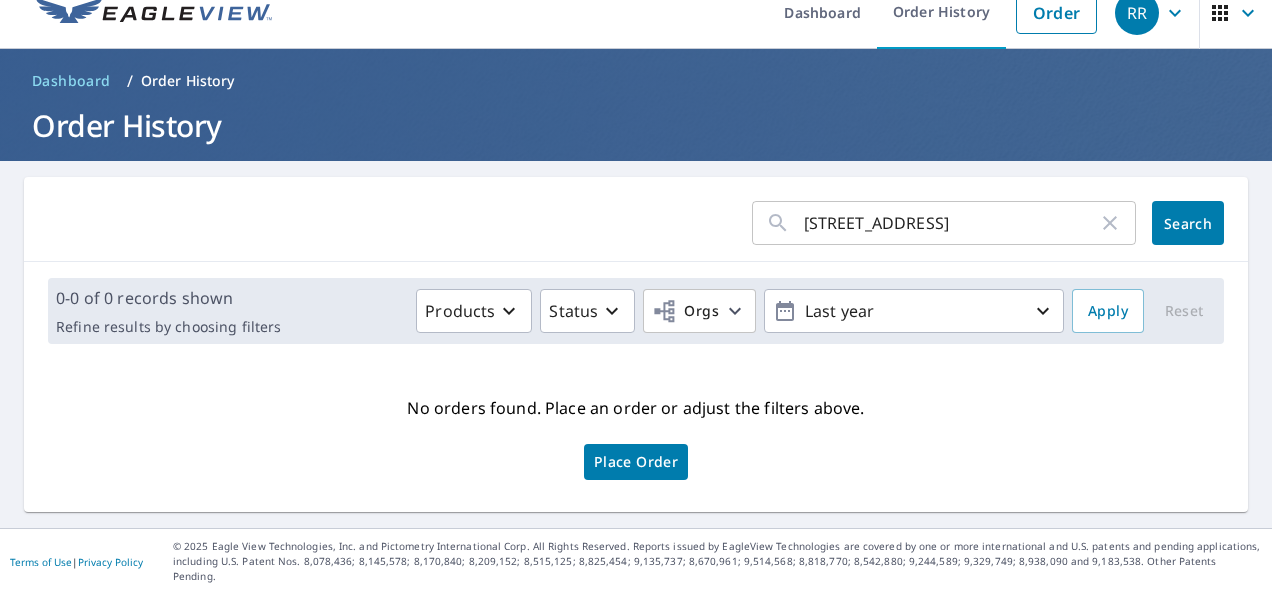 scroll, scrollTop: 8, scrollLeft: 0, axis: vertical 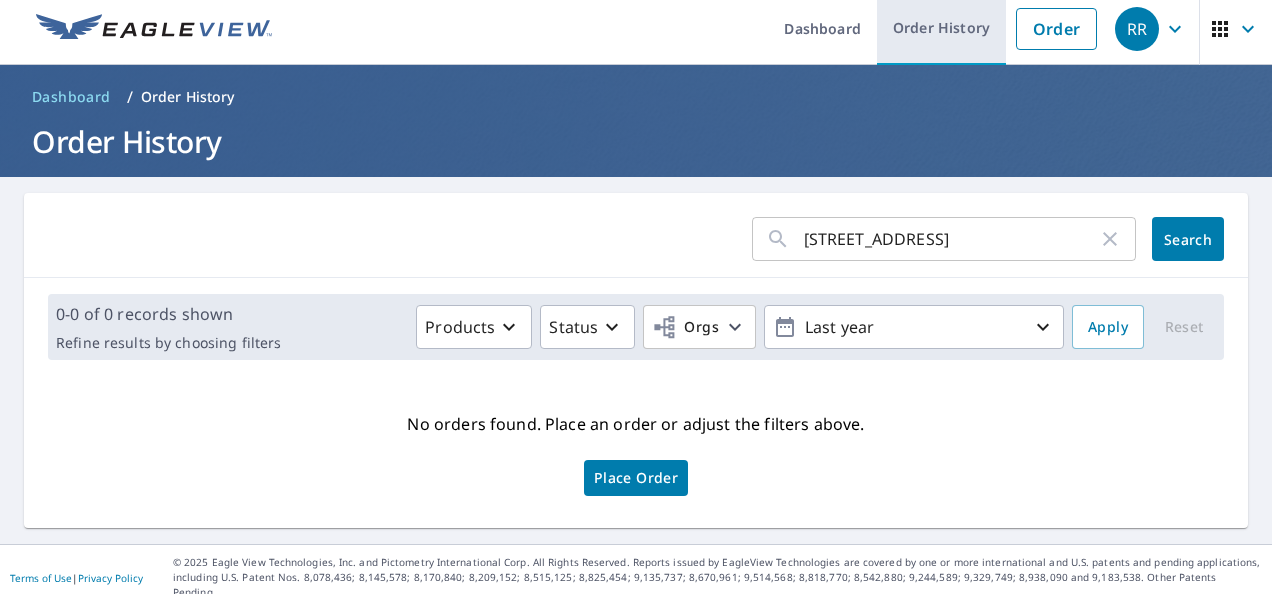 click on "Order History" at bounding box center [941, 28] 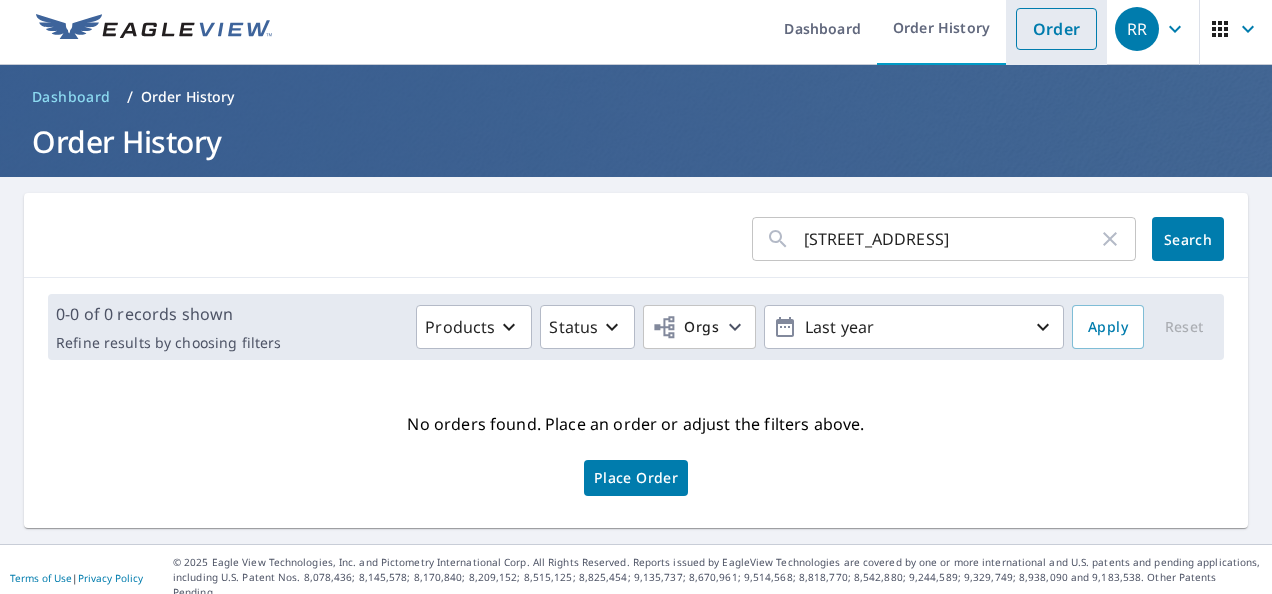 click on "Order" at bounding box center [1056, 29] 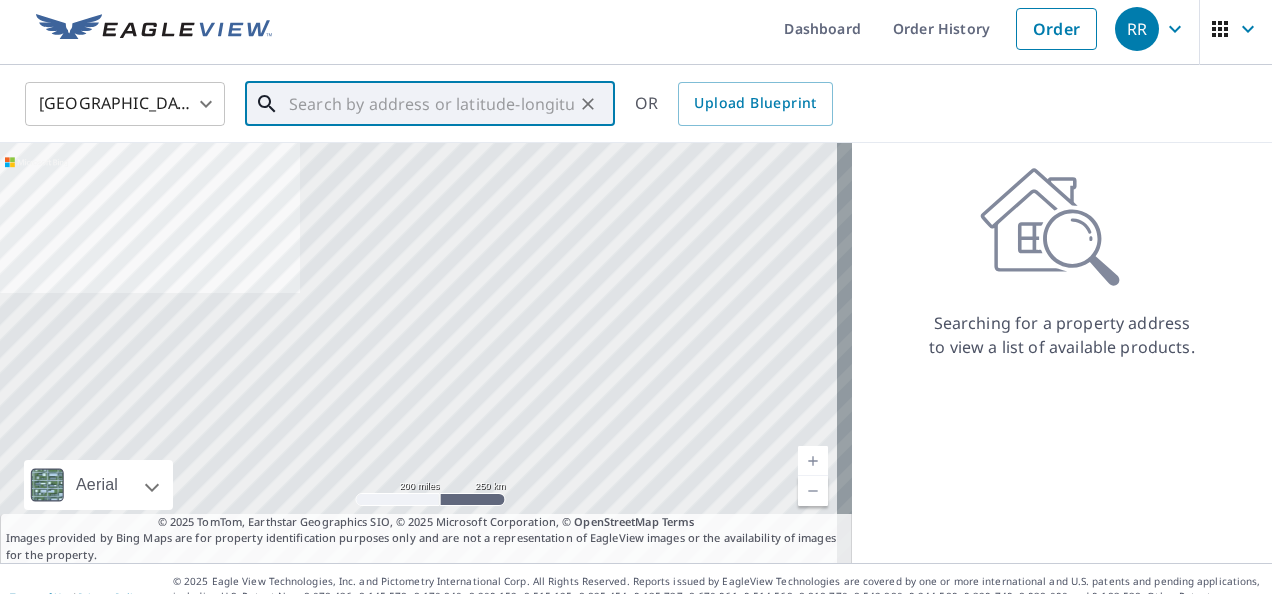 click at bounding box center [431, 104] 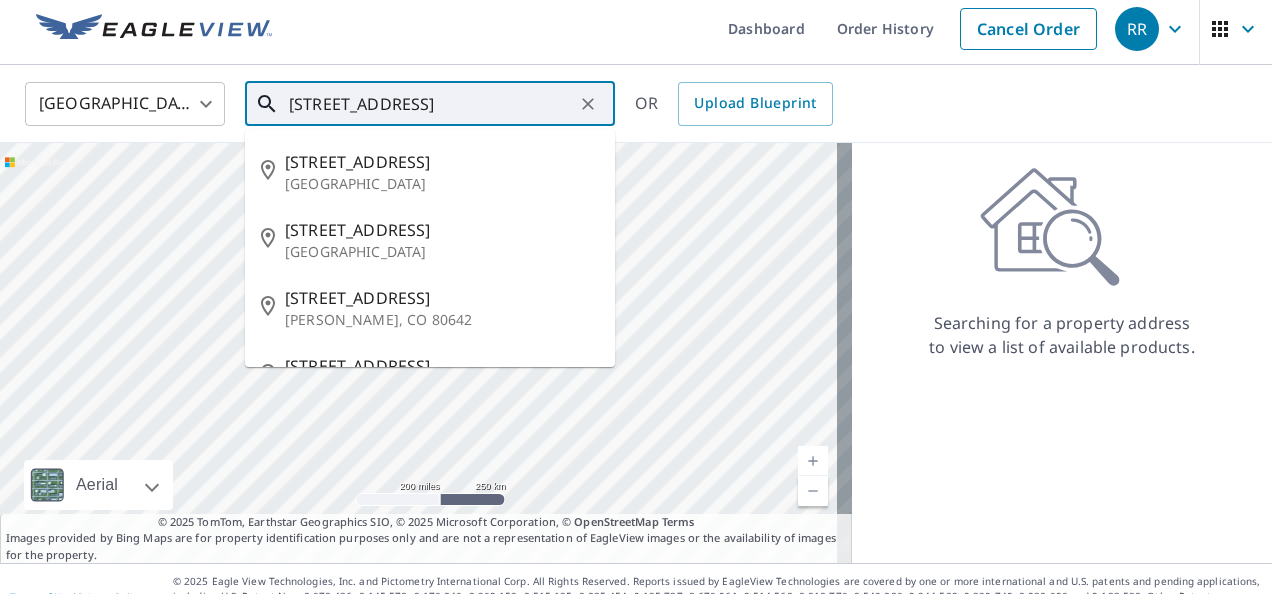 type on "[STREET_ADDRESS]" 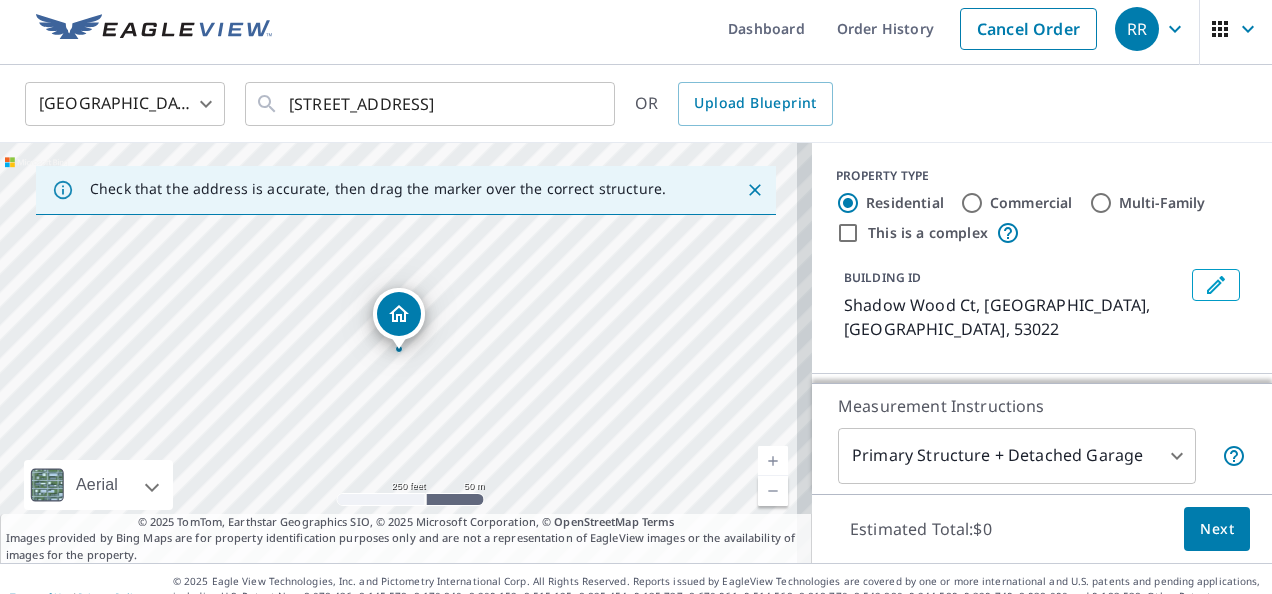click at bounding box center [773, 461] 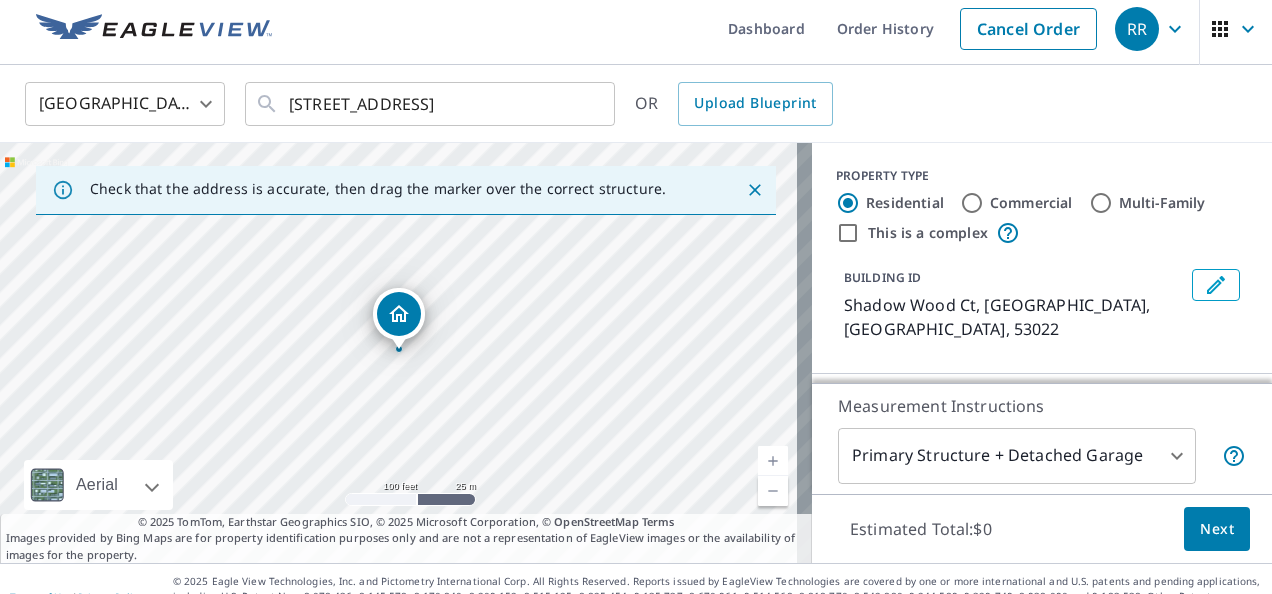 click at bounding box center (773, 461) 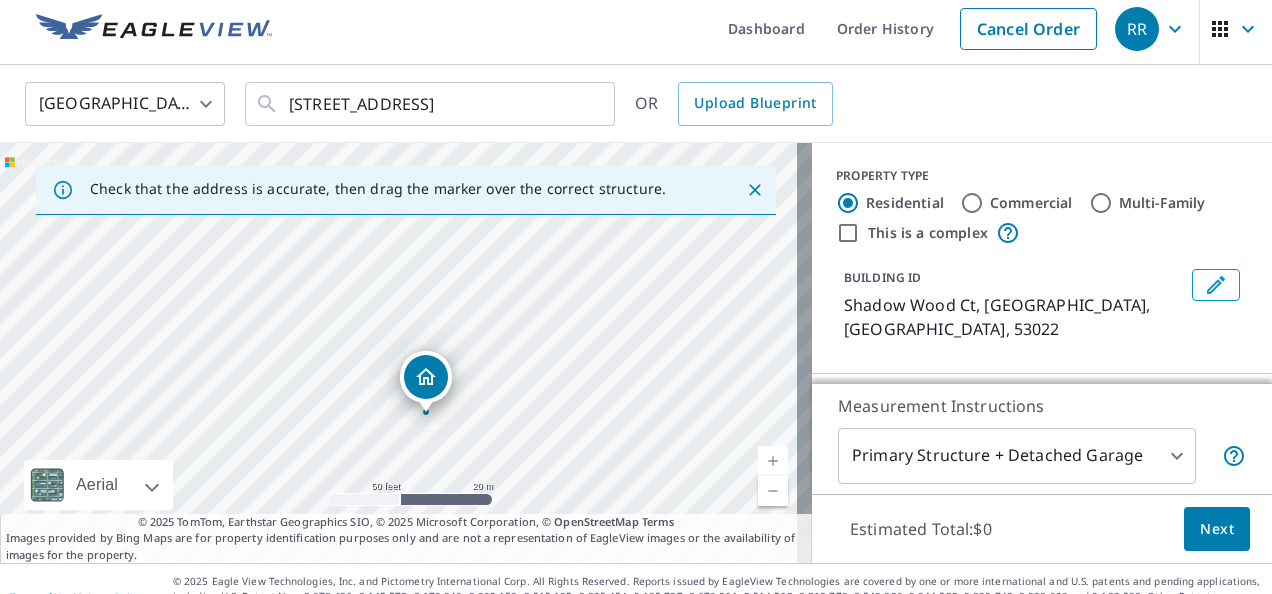 drag, startPoint x: 394, startPoint y: 385, endPoint x: 420, endPoint y: 449, distance: 69.079666 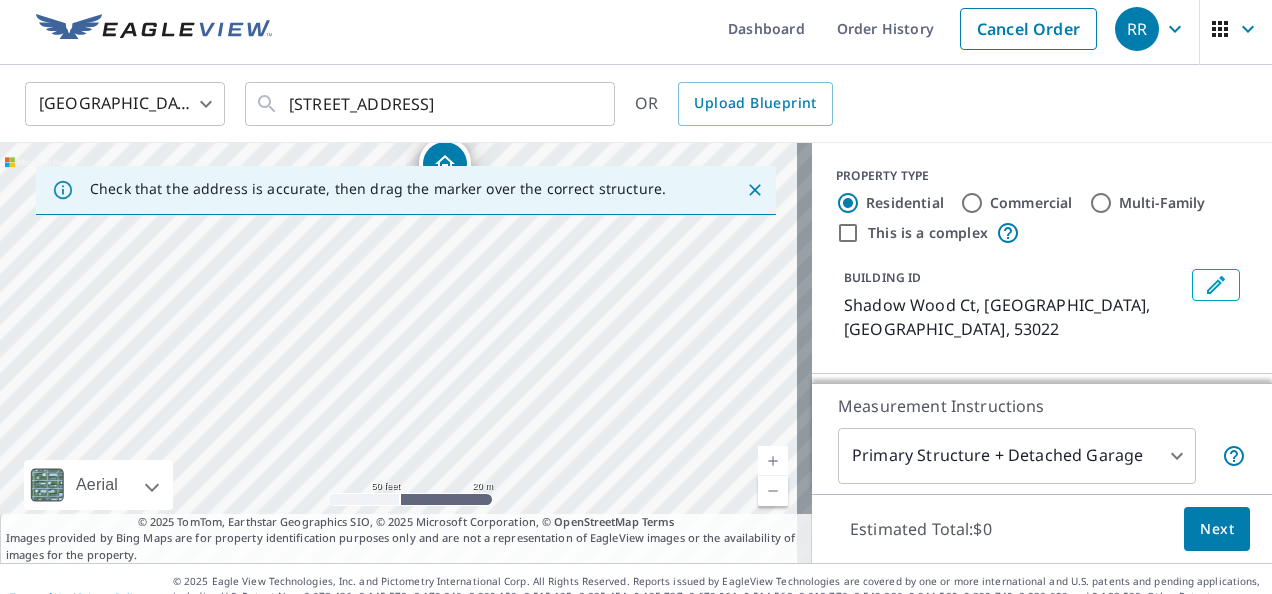 drag, startPoint x: 664, startPoint y: 445, endPoint x: 616, endPoint y: 206, distance: 243.77243 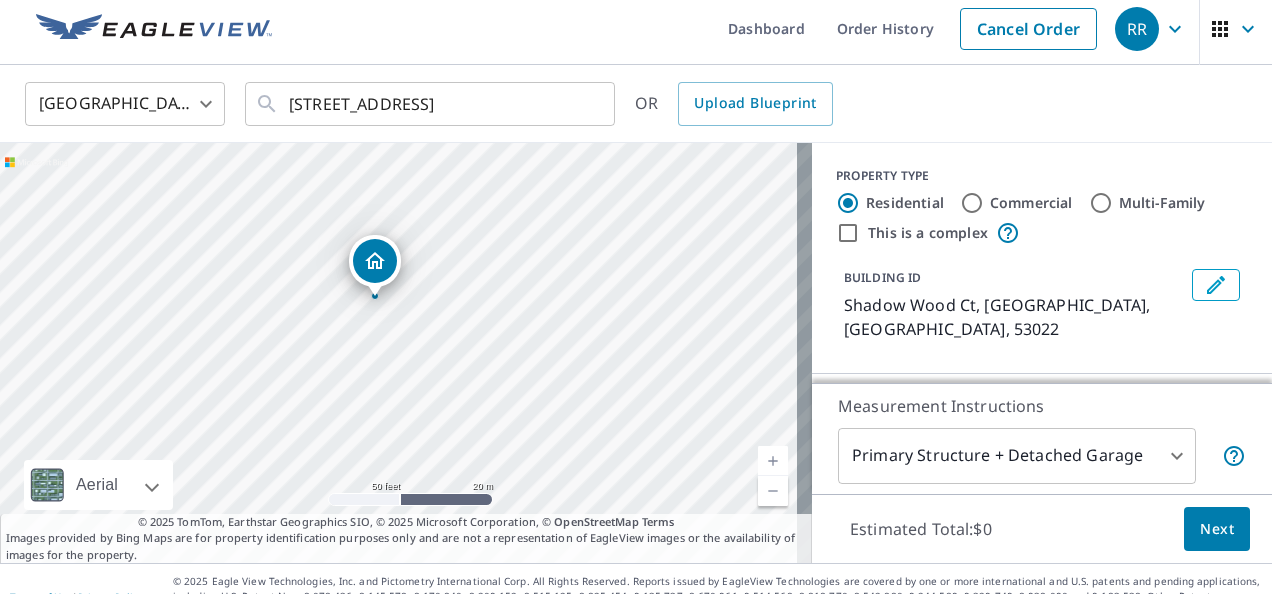 click on "Shadow Wood [GEOGRAPHIC_DATA]" at bounding box center (406, 353) 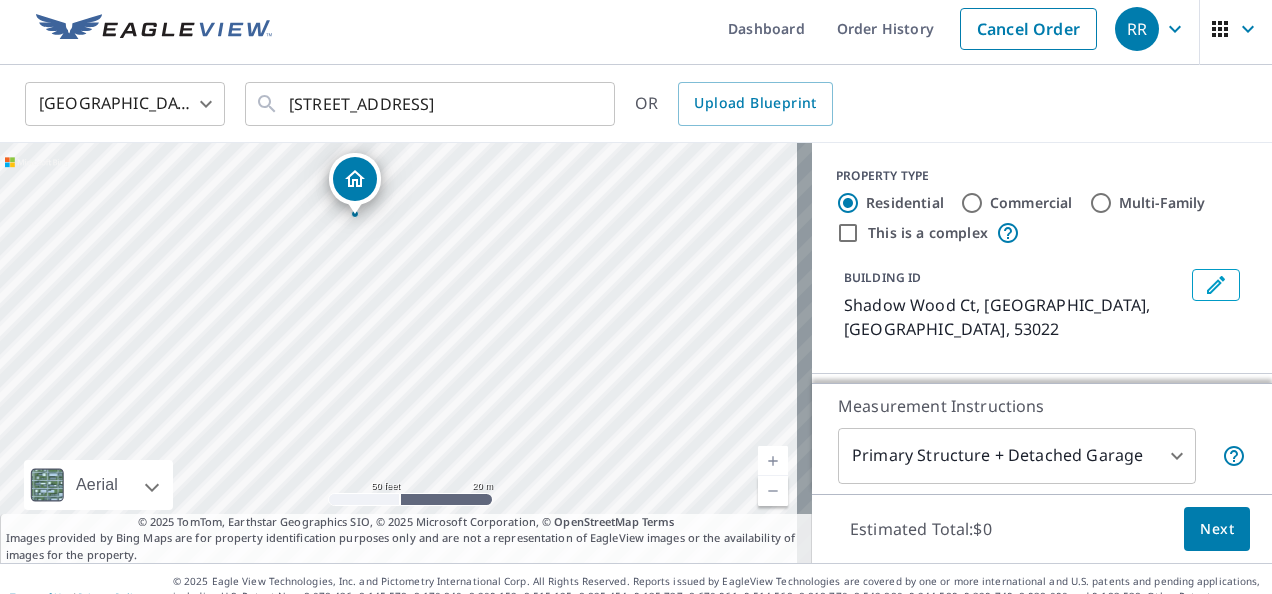 drag, startPoint x: 704, startPoint y: 338, endPoint x: 688, endPoint y: 221, distance: 118.08895 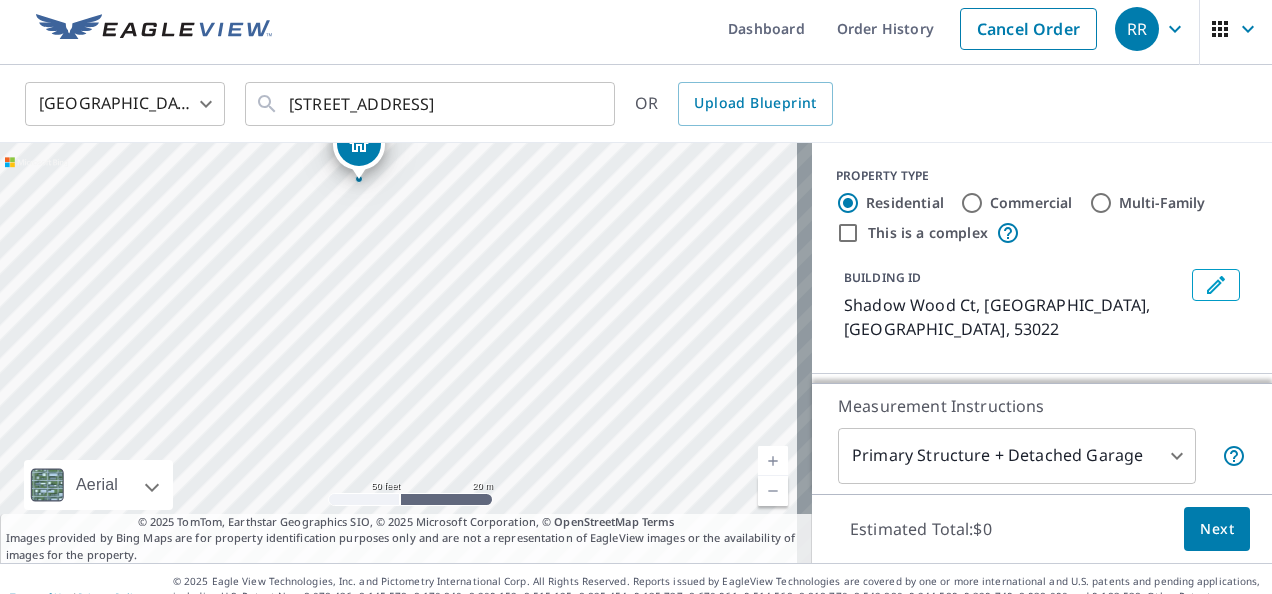 click on "Shadow Wood [GEOGRAPHIC_DATA]" at bounding box center [406, 353] 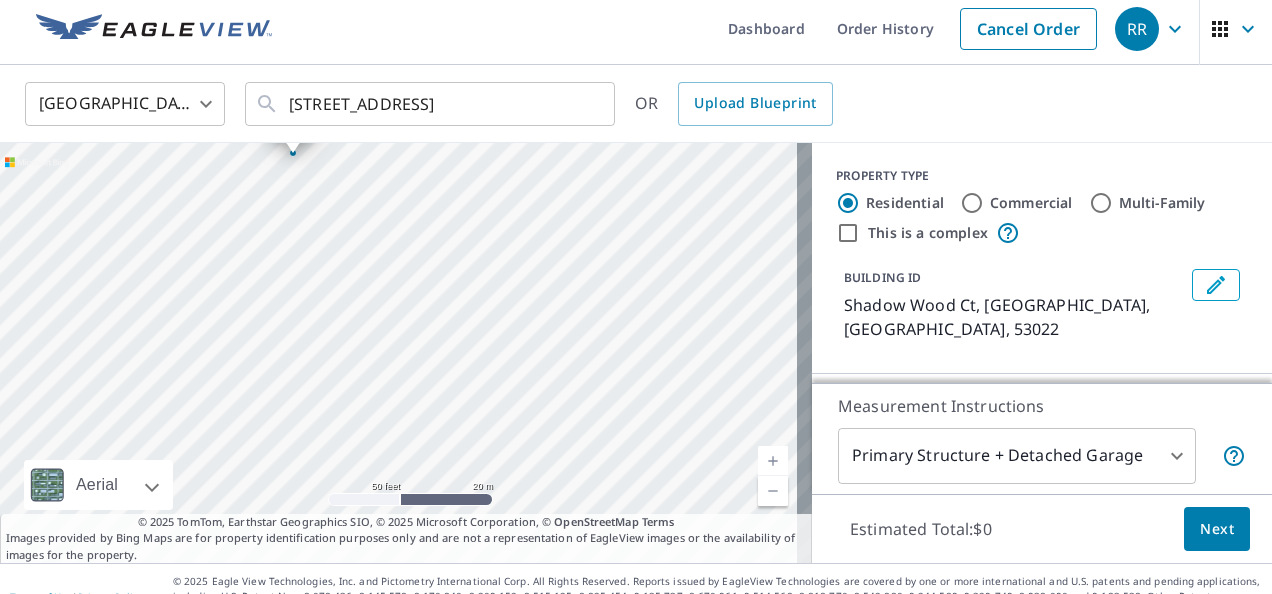 drag, startPoint x: 588, startPoint y: 420, endPoint x: 482, endPoint y: 224, distance: 222.82729 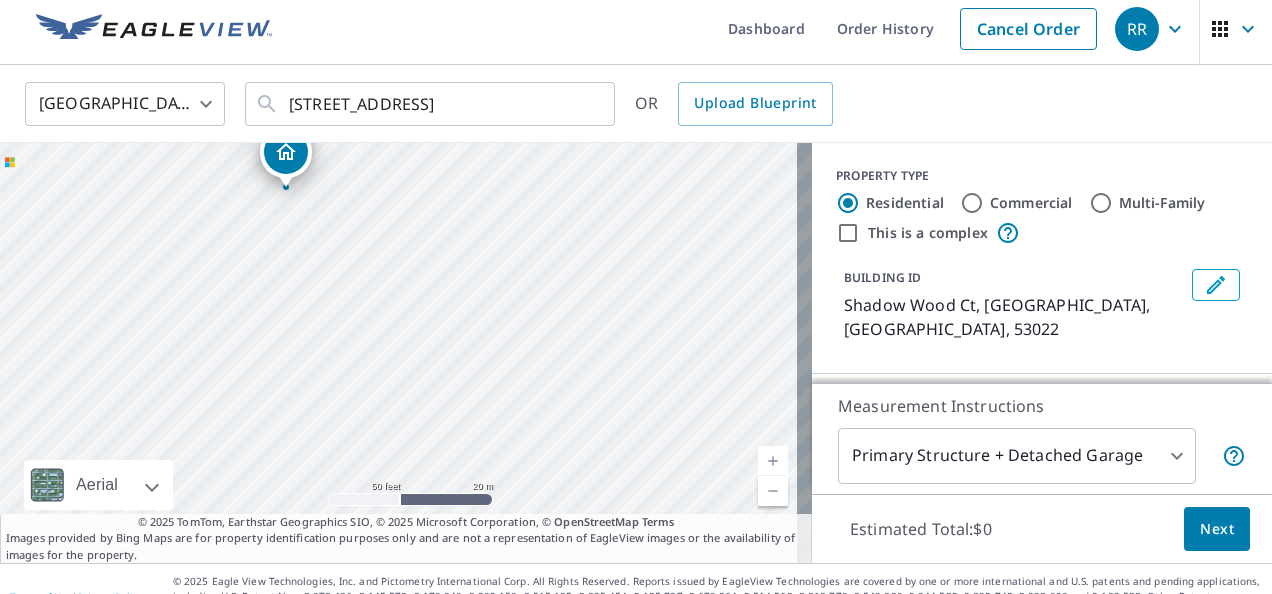drag, startPoint x: 483, startPoint y: 206, endPoint x: 474, endPoint y: 237, distance: 32.280025 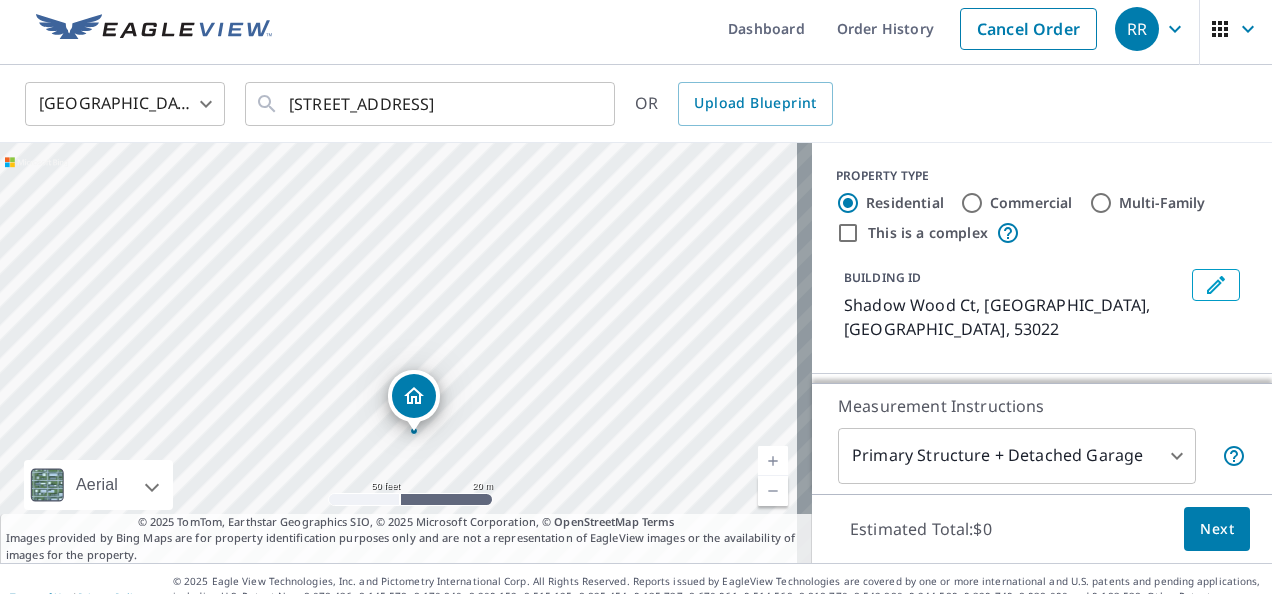 drag, startPoint x: 474, startPoint y: 237, endPoint x: 604, endPoint y: 484, distance: 279.12183 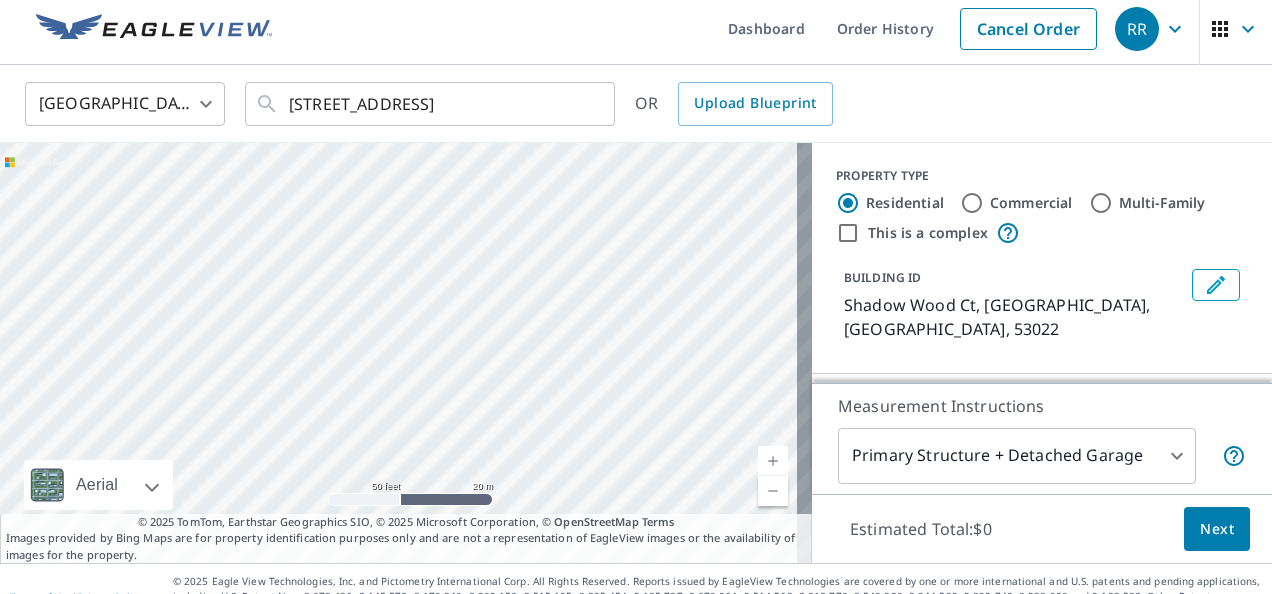 drag, startPoint x: 604, startPoint y: 484, endPoint x: 530, endPoint y: 164, distance: 328.44482 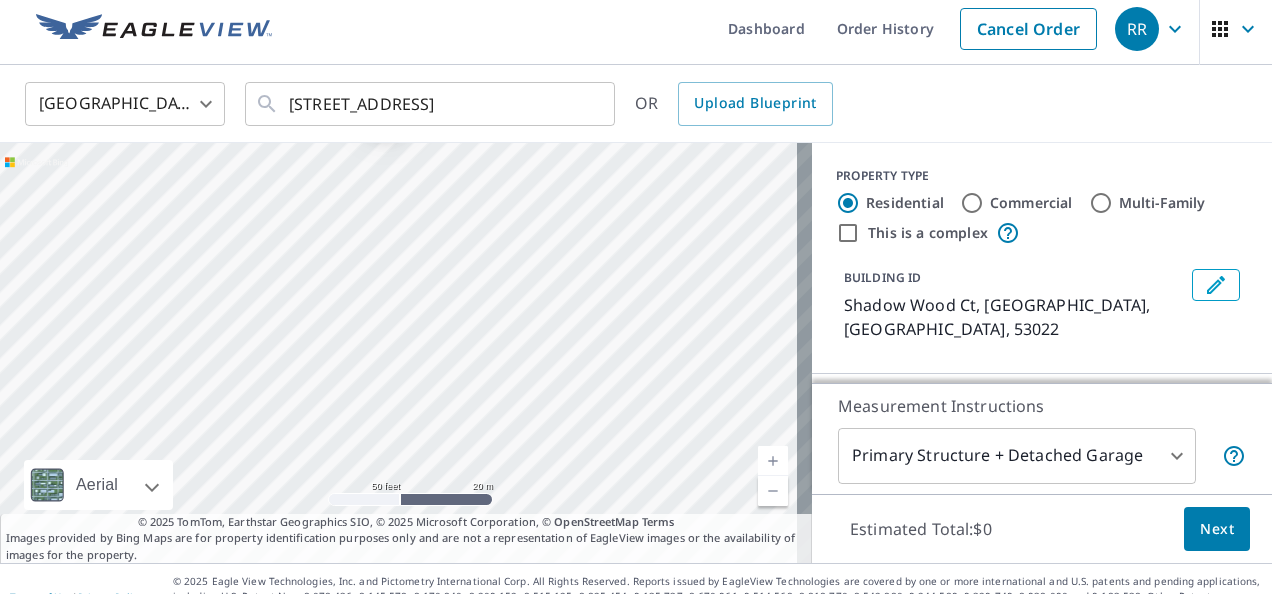 drag, startPoint x: 530, startPoint y: 164, endPoint x: 574, endPoint y: 191, distance: 51.62364 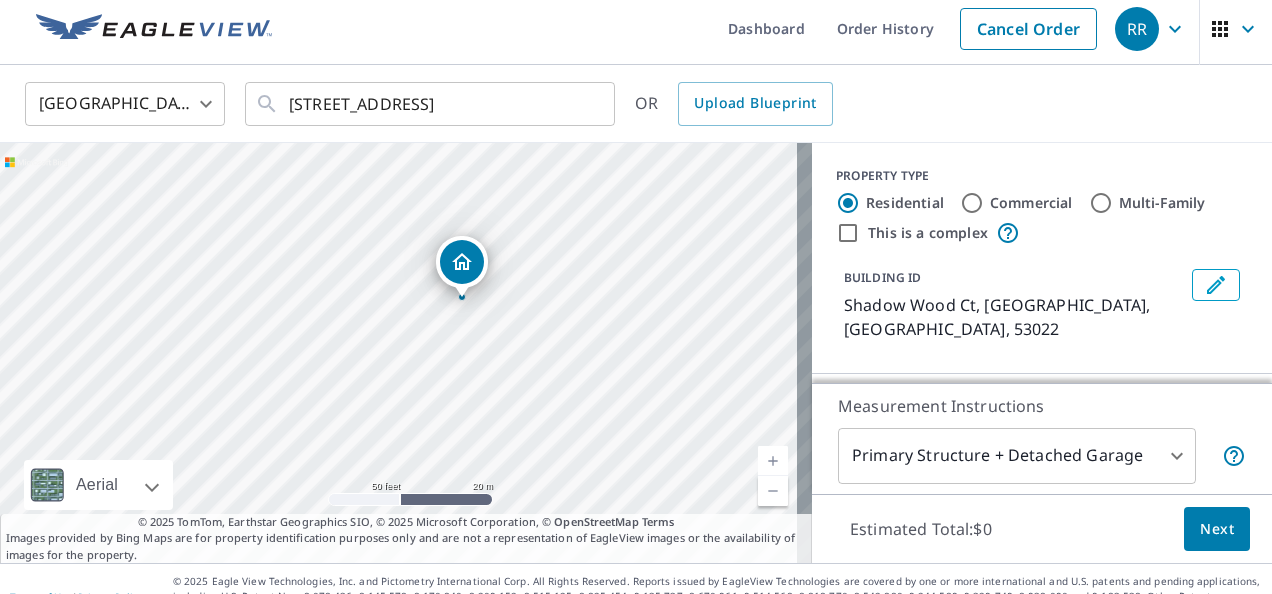 drag, startPoint x: 362, startPoint y: 184, endPoint x: 440, endPoint y: 326, distance: 162.01234 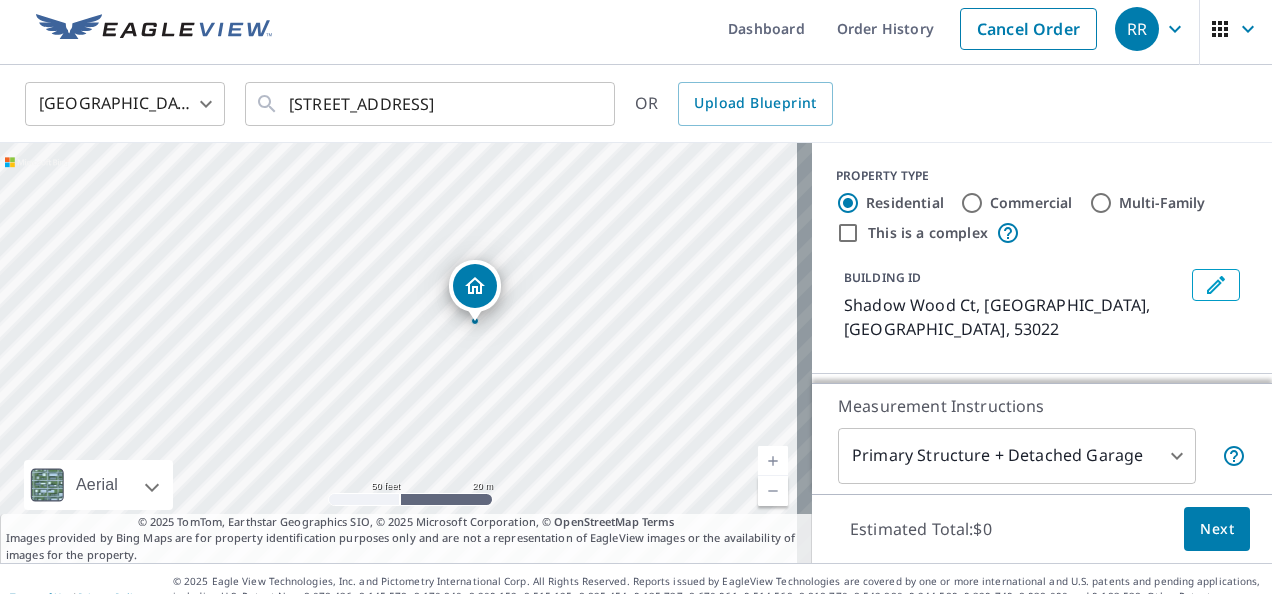 drag, startPoint x: 440, startPoint y: 326, endPoint x: 453, endPoint y: 366, distance: 42.059483 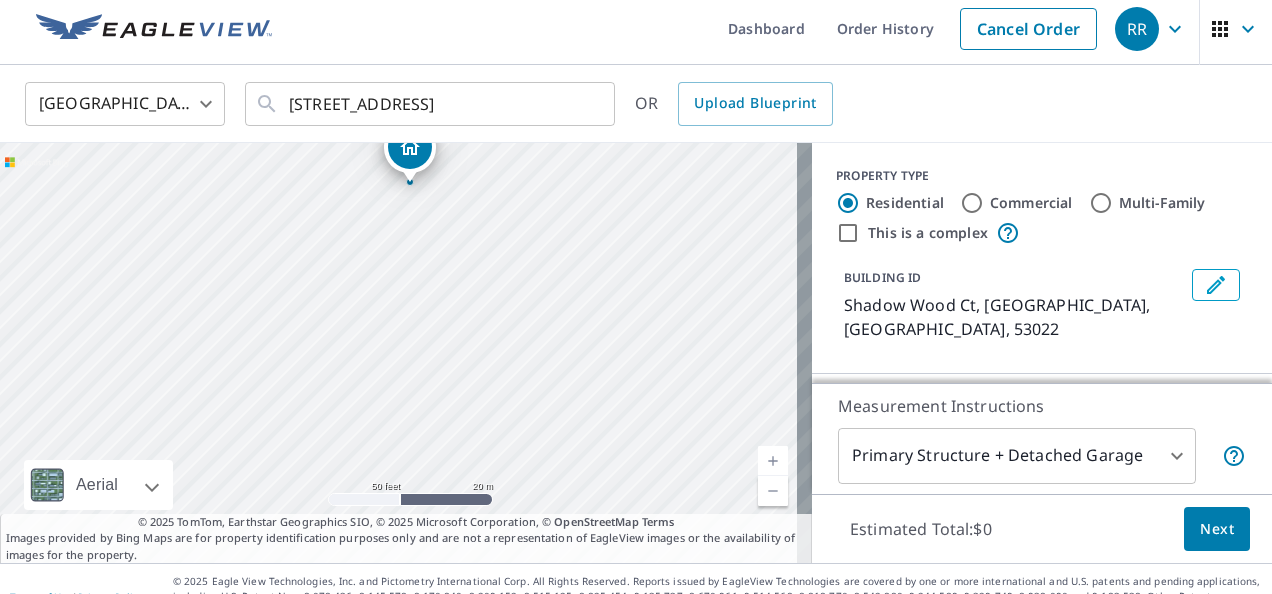 drag, startPoint x: 453, startPoint y: 366, endPoint x: 388, endPoint y: 228, distance: 152.5418 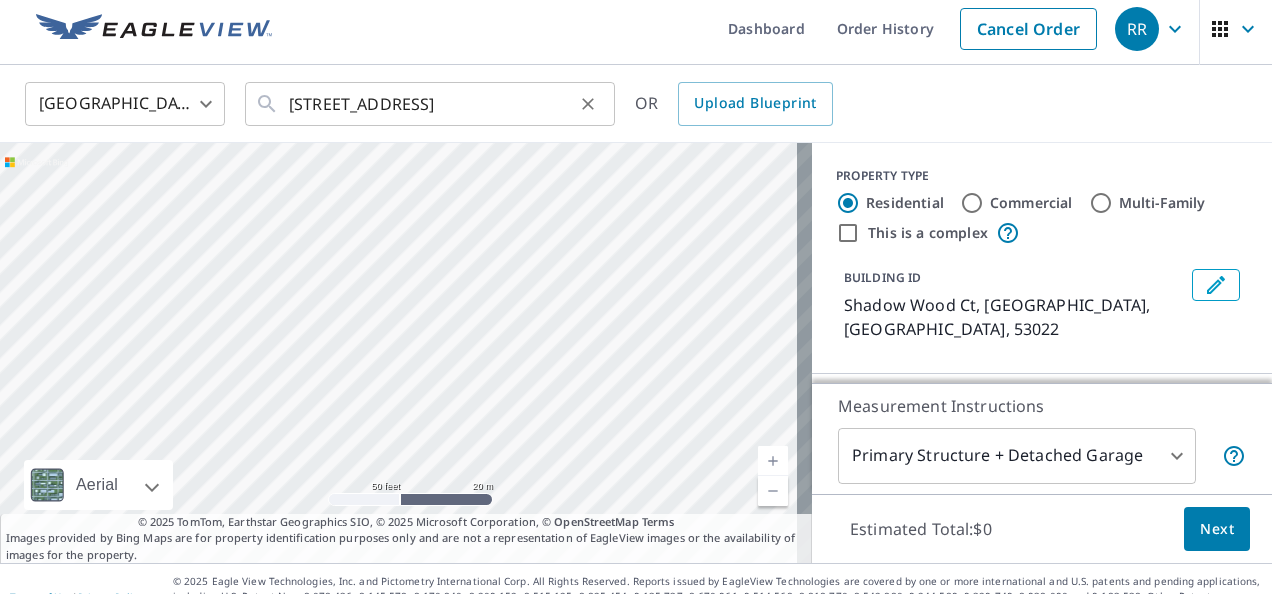 drag, startPoint x: 388, startPoint y: 228, endPoint x: 384, endPoint y: 112, distance: 116.06895 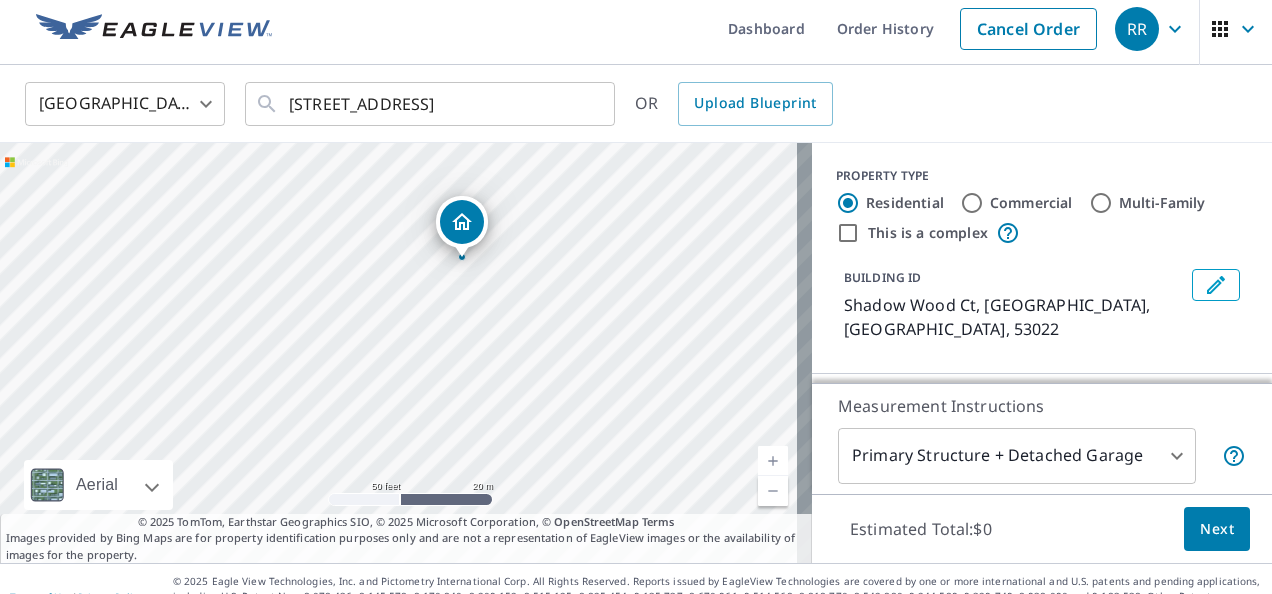 click on "Shadow Wood [GEOGRAPHIC_DATA]" at bounding box center [406, 353] 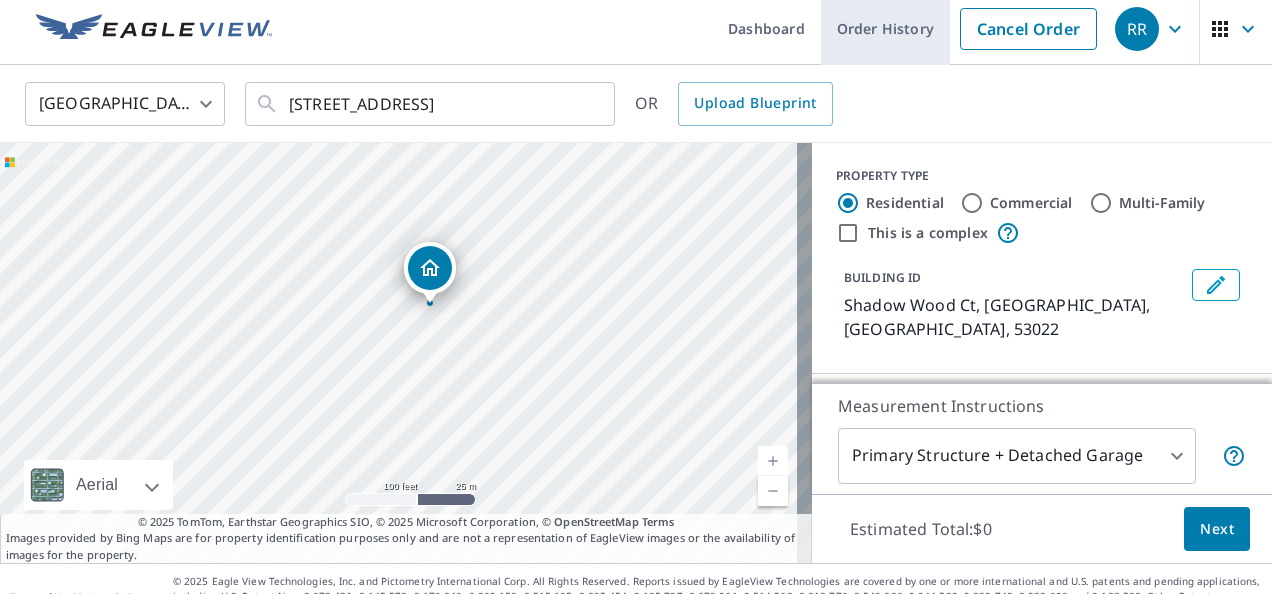 click on "Order History" at bounding box center (885, 28) 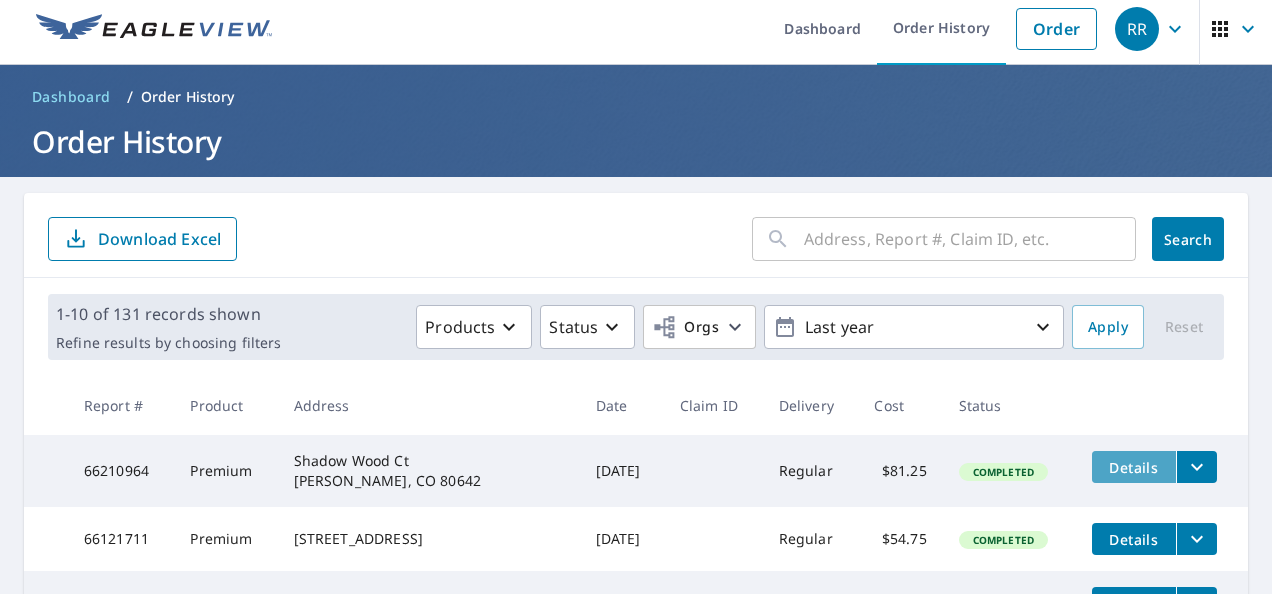 click on "Details" at bounding box center [1134, 467] 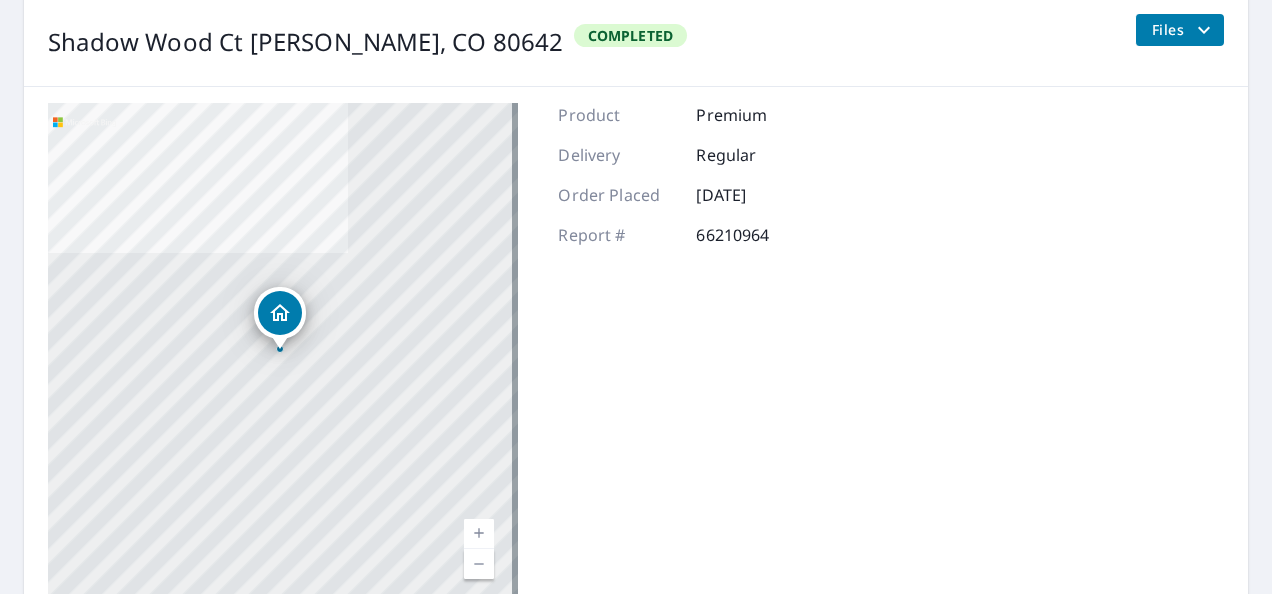 scroll, scrollTop: 247, scrollLeft: 0, axis: vertical 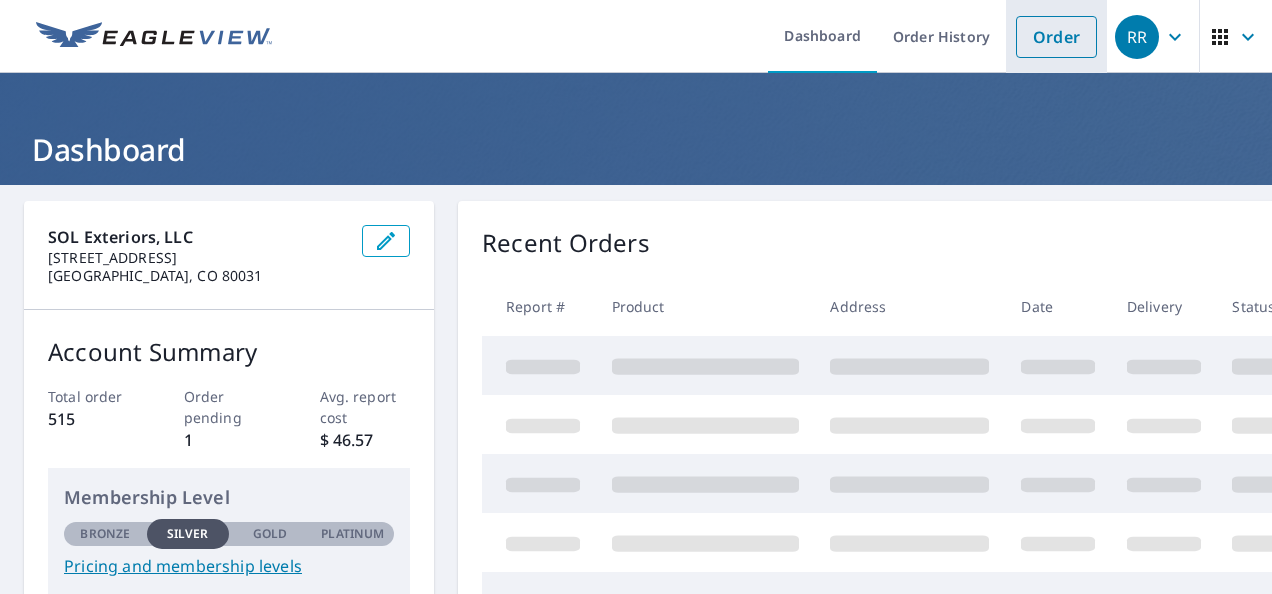 click on "Order" at bounding box center [1056, 37] 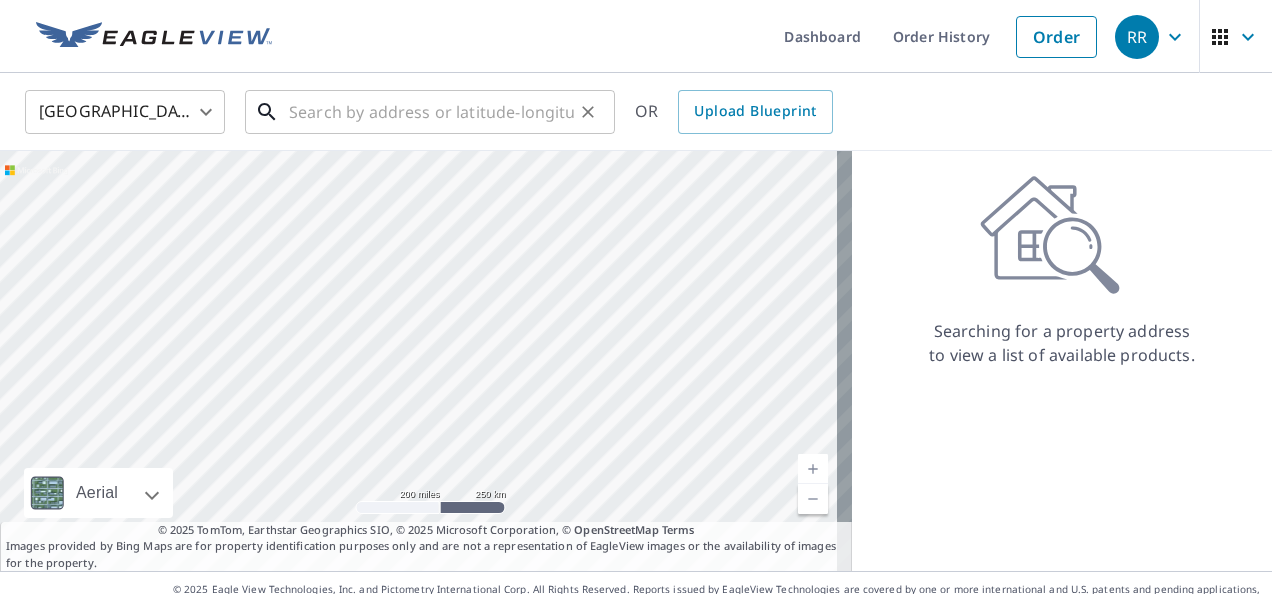 click at bounding box center (431, 112) 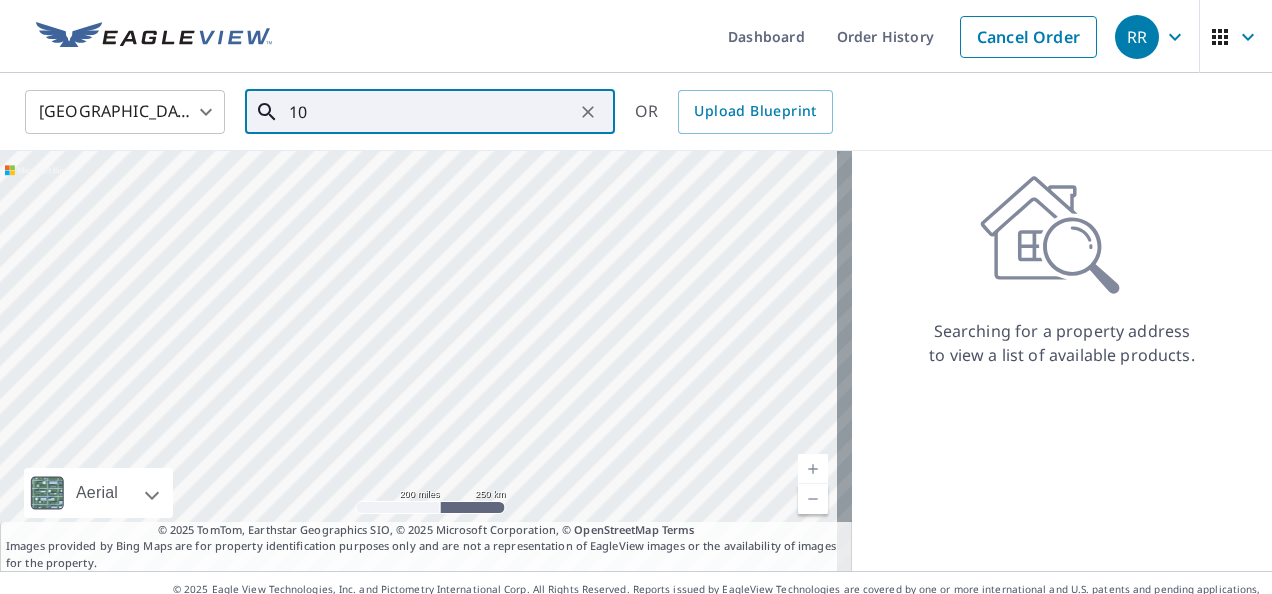 type on "1" 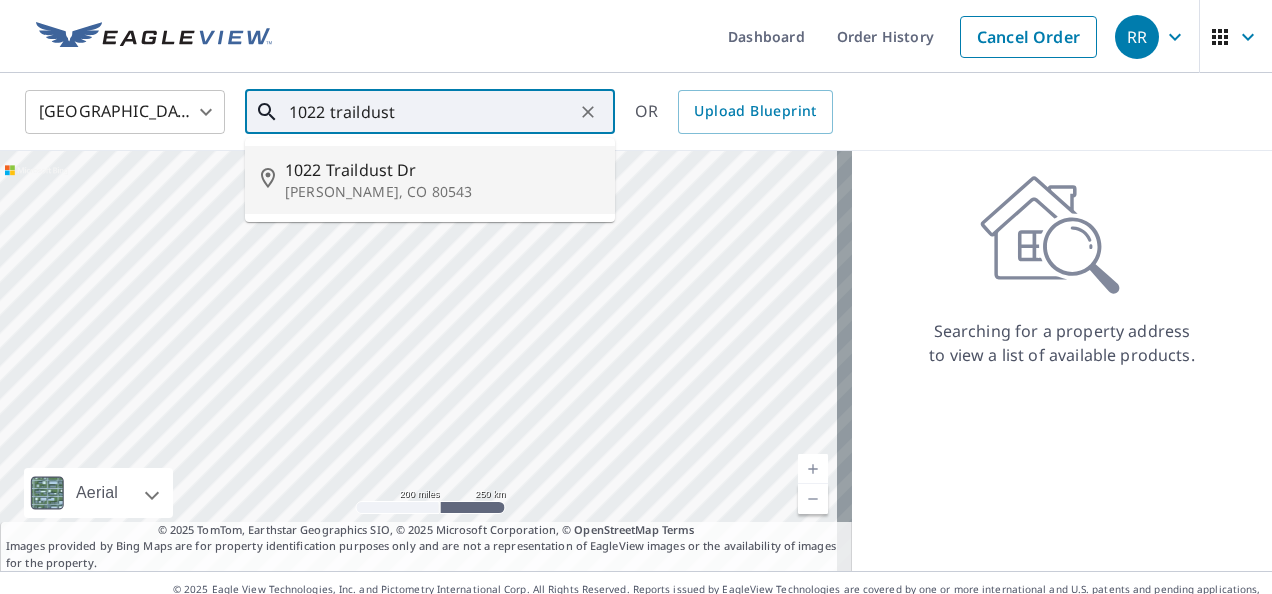 click on "Milliken, CO 80543" at bounding box center [442, 192] 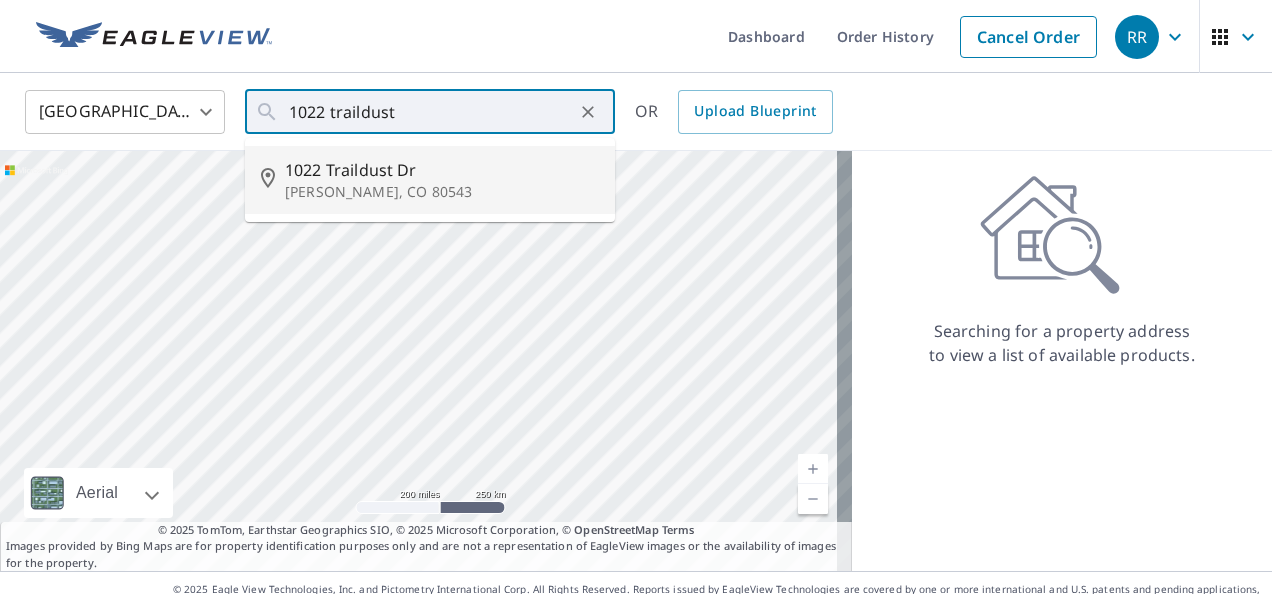 type on "1022 Traildust Dr Milliken, CO 80543" 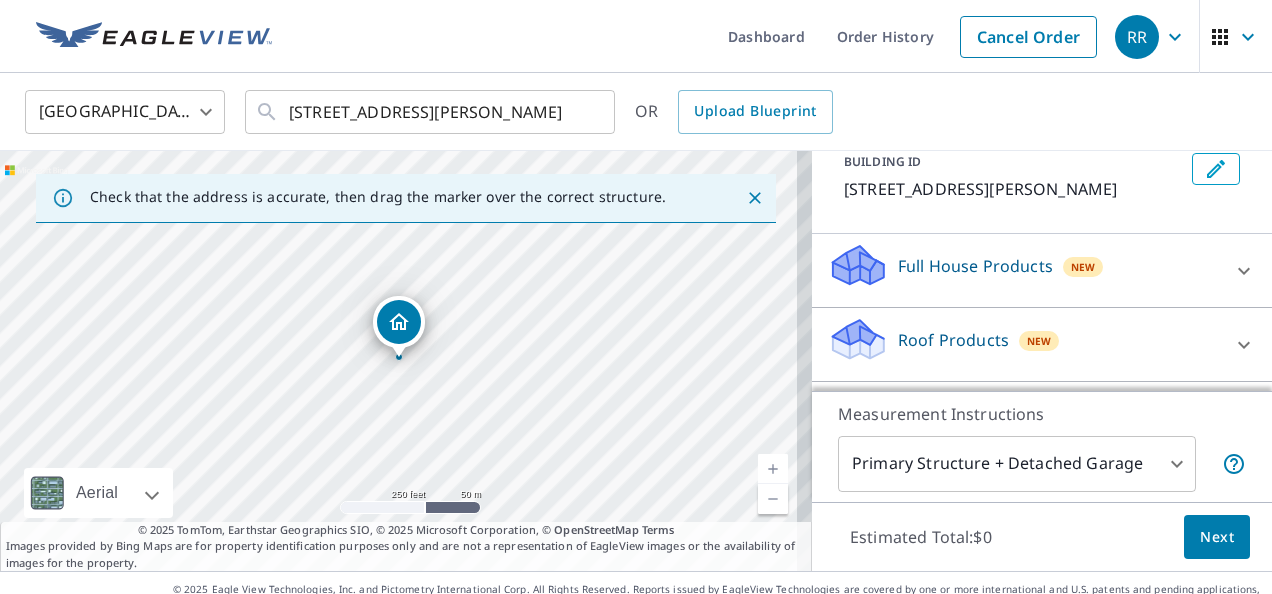 scroll, scrollTop: 126, scrollLeft: 0, axis: vertical 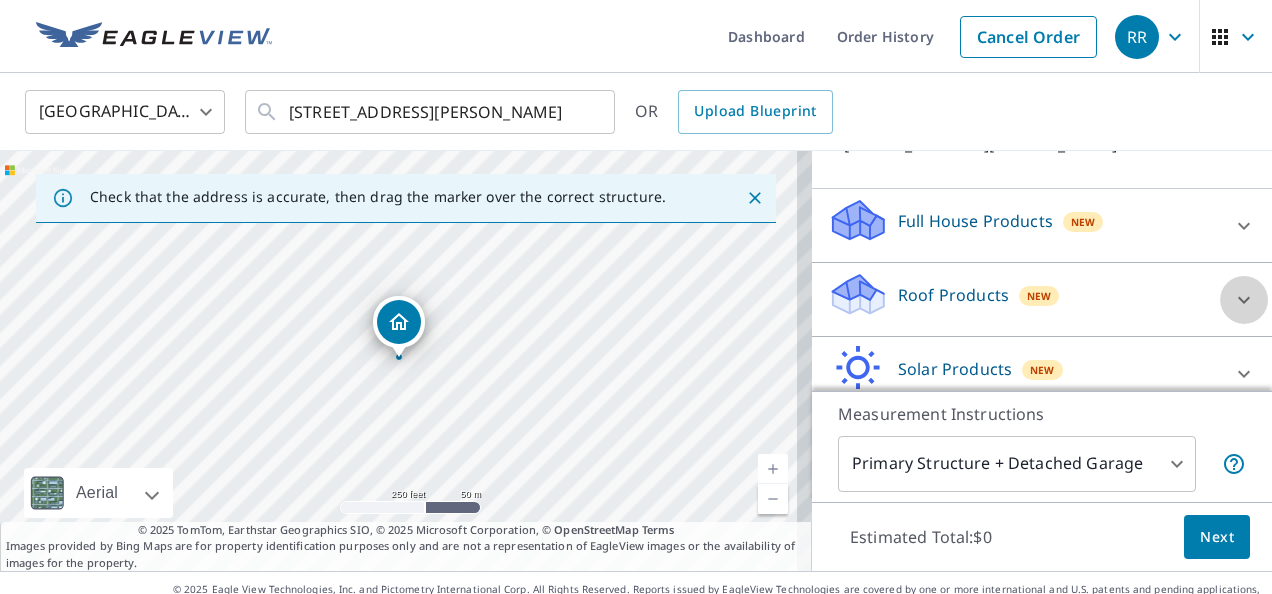 click 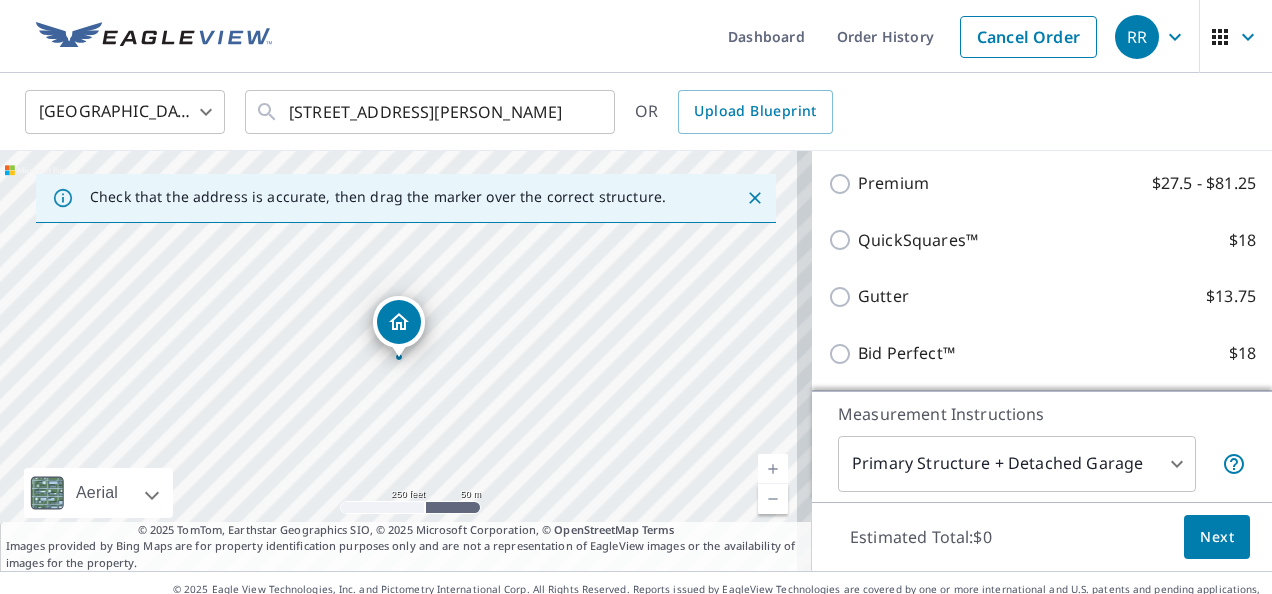 scroll, scrollTop: 340, scrollLeft: 0, axis: vertical 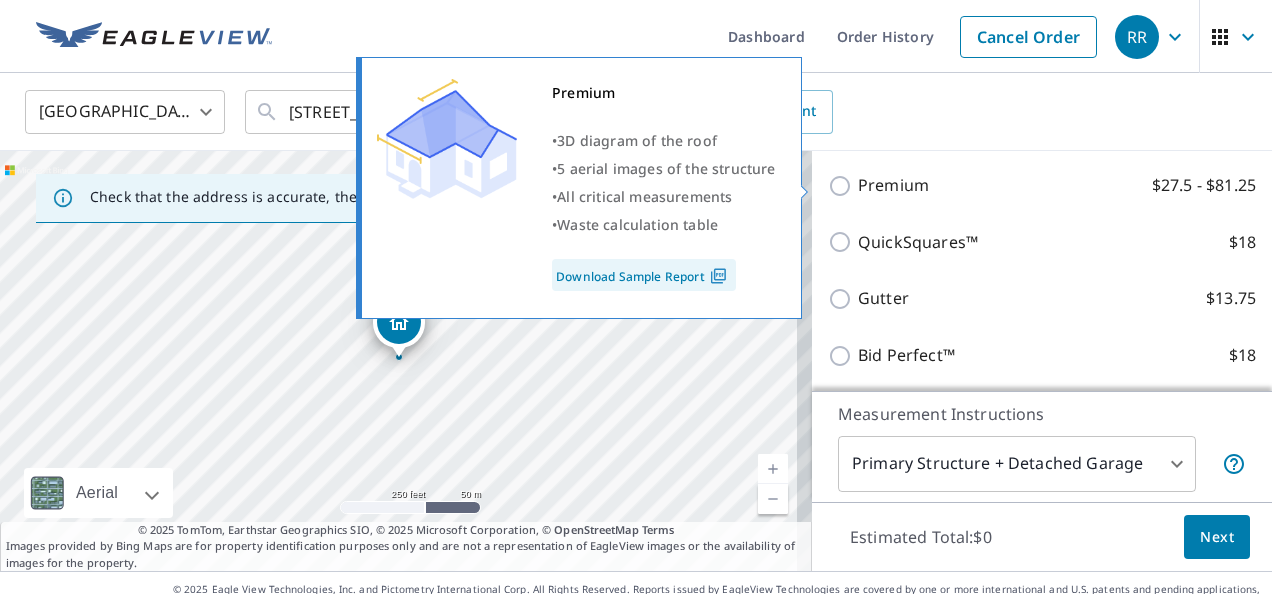 click on "Premium" at bounding box center (893, 185) 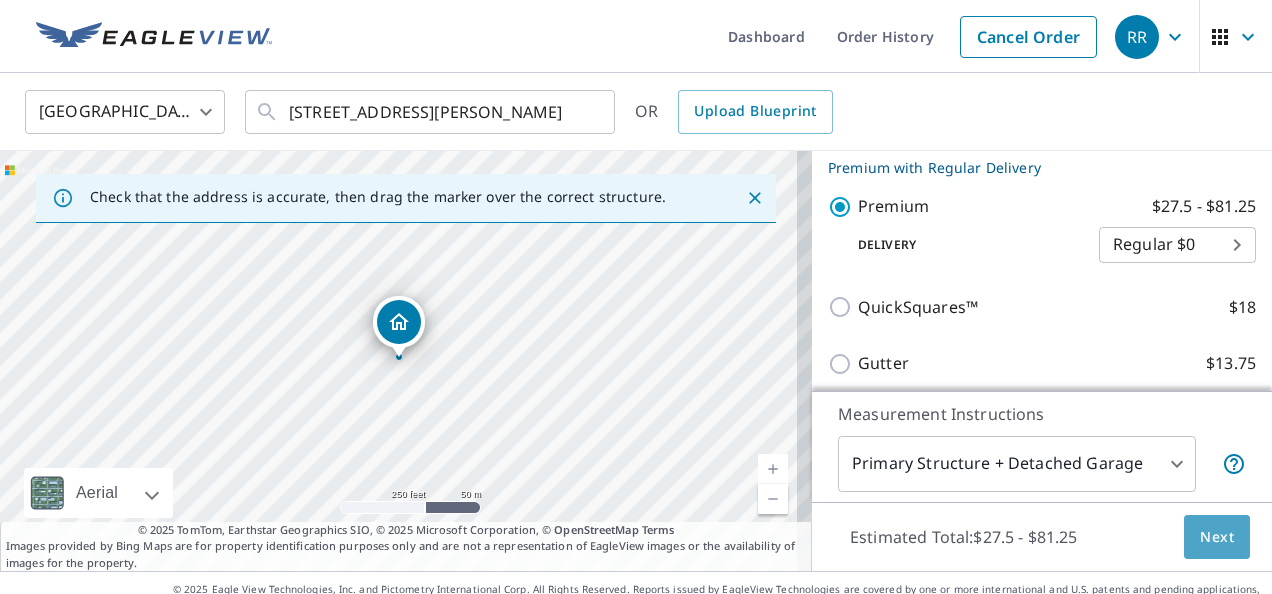 click on "Next" at bounding box center (1217, 537) 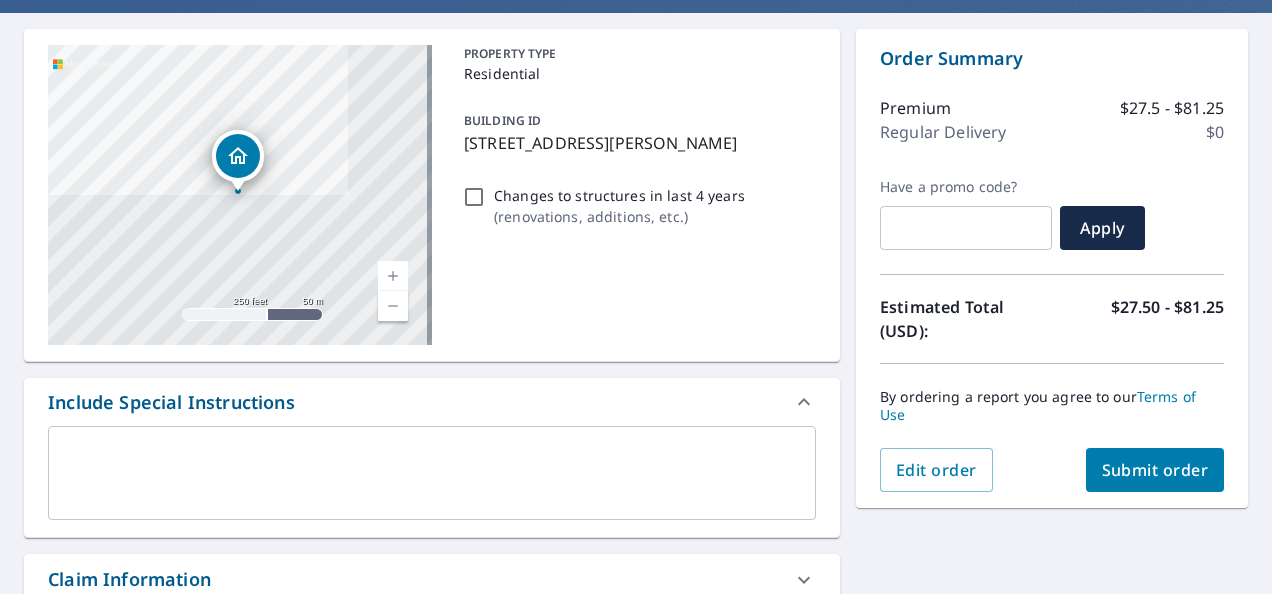 scroll, scrollTop: 200, scrollLeft: 0, axis: vertical 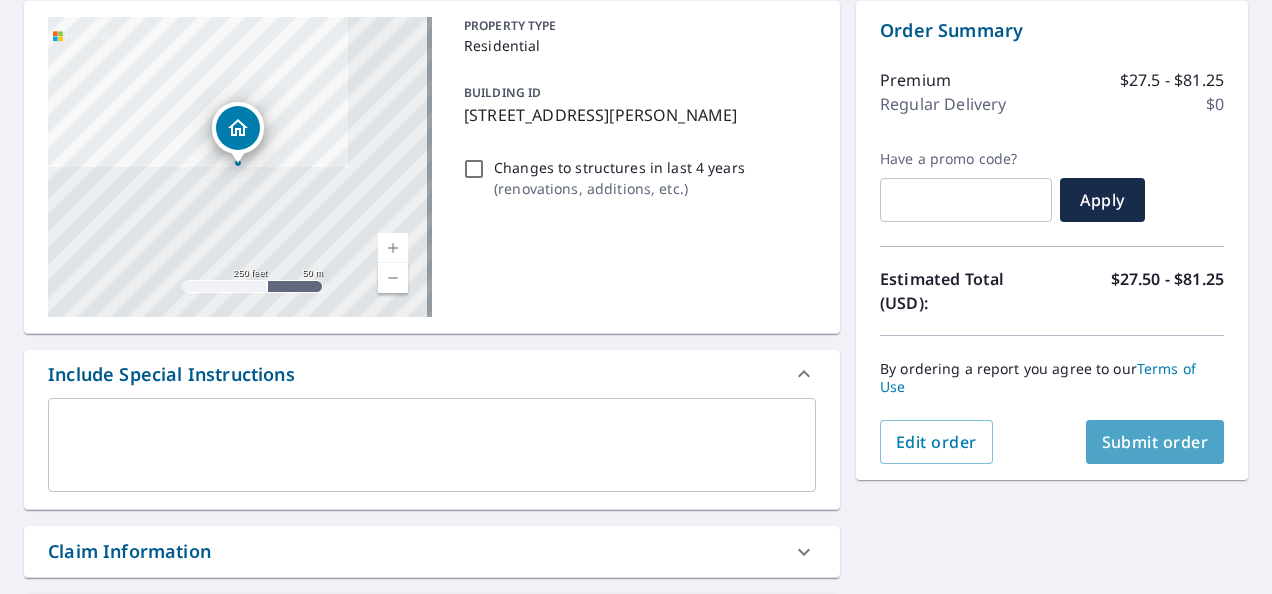 click on "Submit order" at bounding box center (1155, 442) 